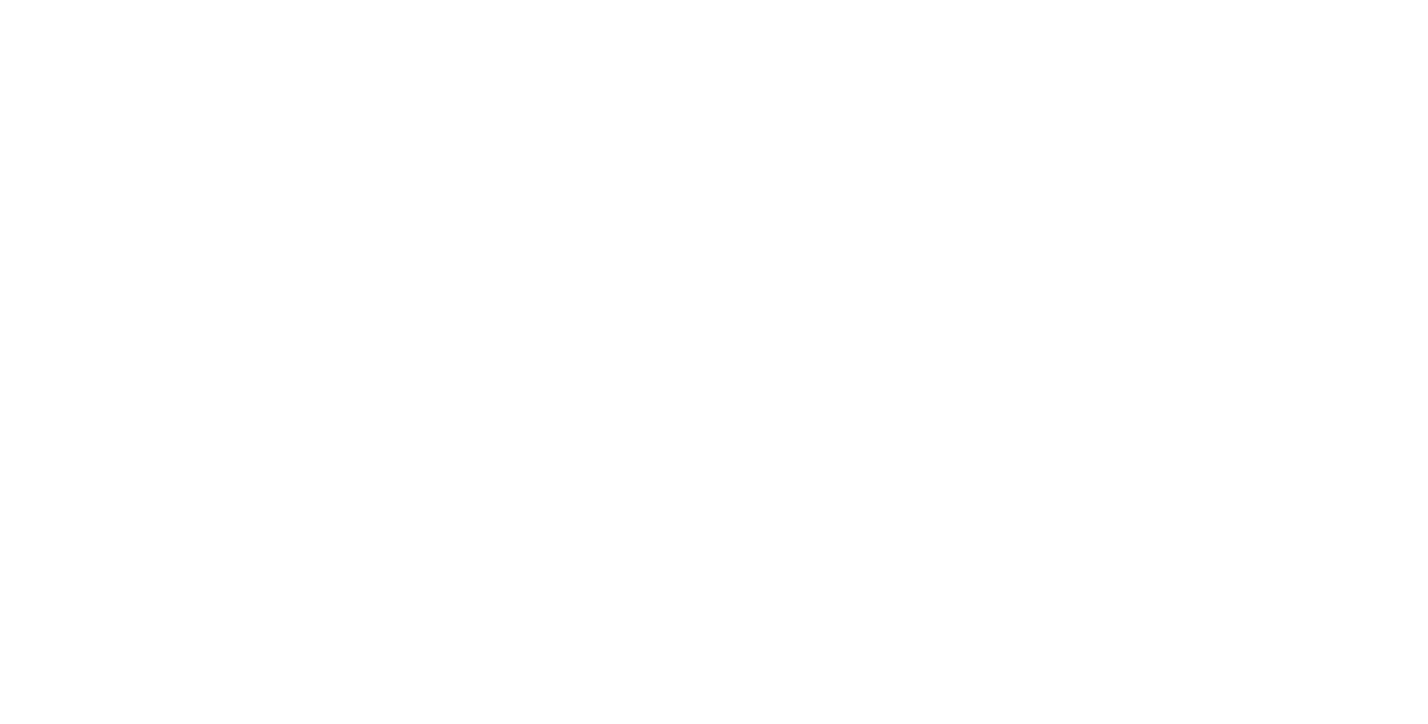 scroll, scrollTop: 0, scrollLeft: 0, axis: both 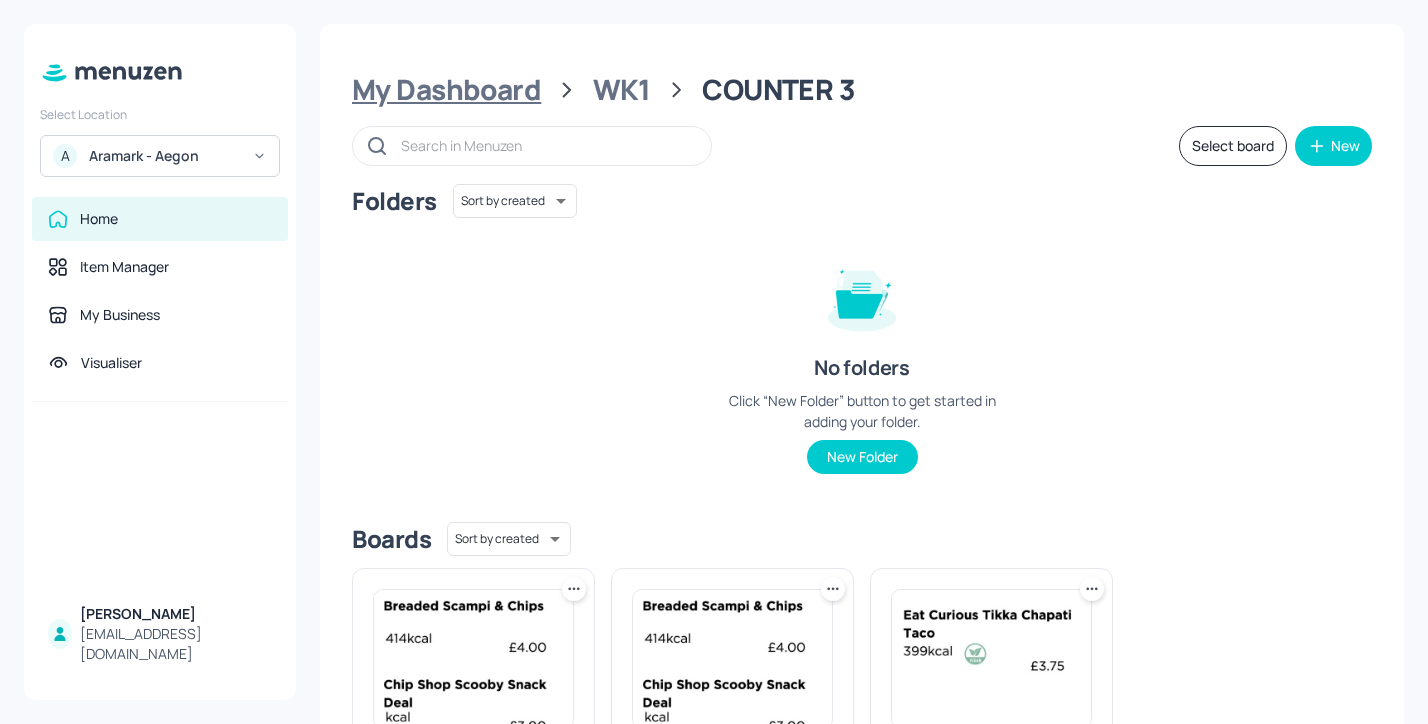 click on "My Dashboard" at bounding box center [446, 90] 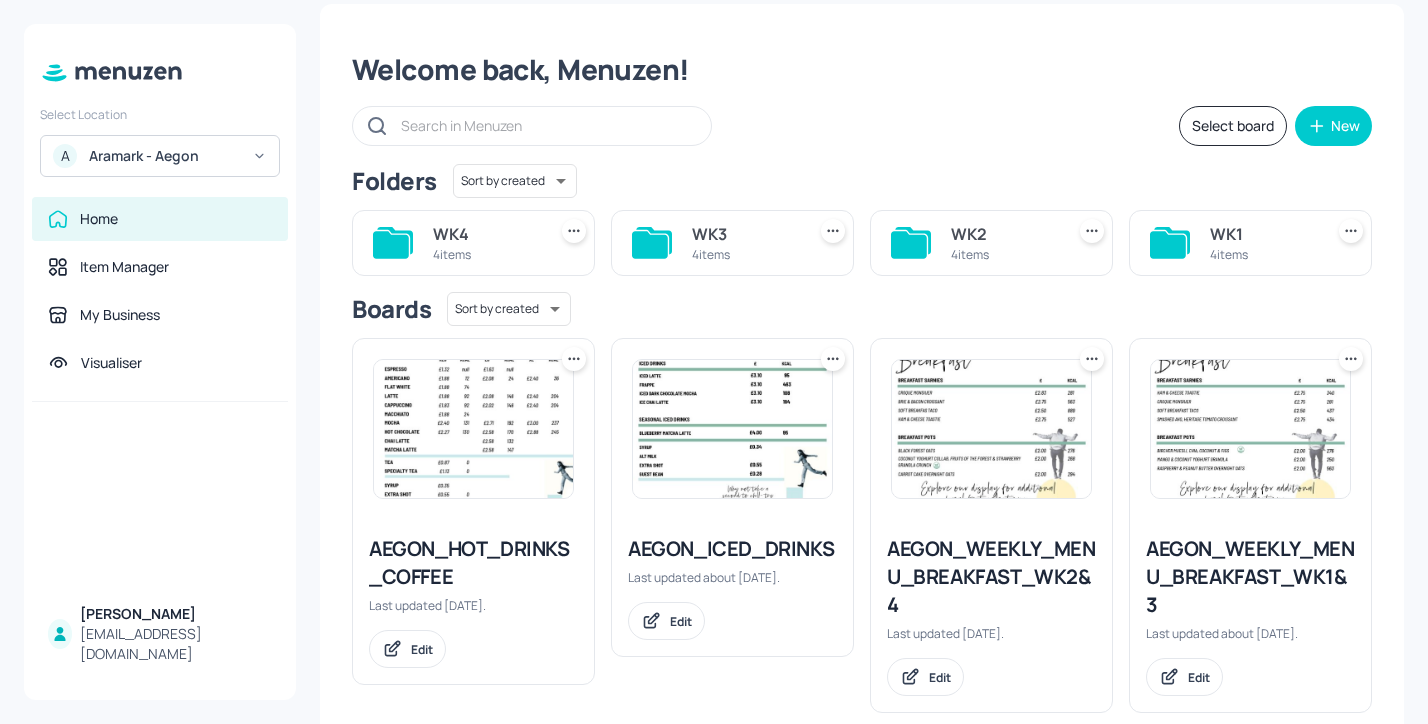 scroll, scrollTop: 0, scrollLeft: 0, axis: both 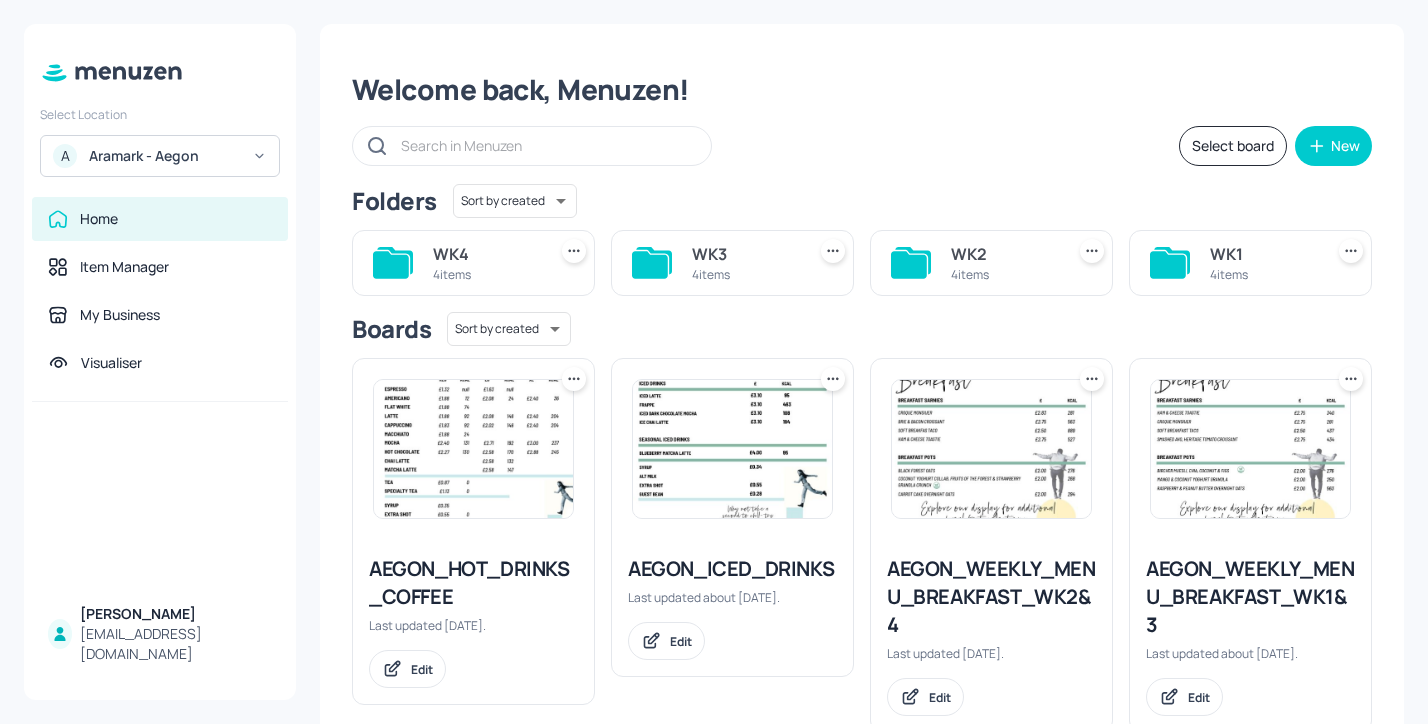 click on "WK1" at bounding box center [1262, 254] 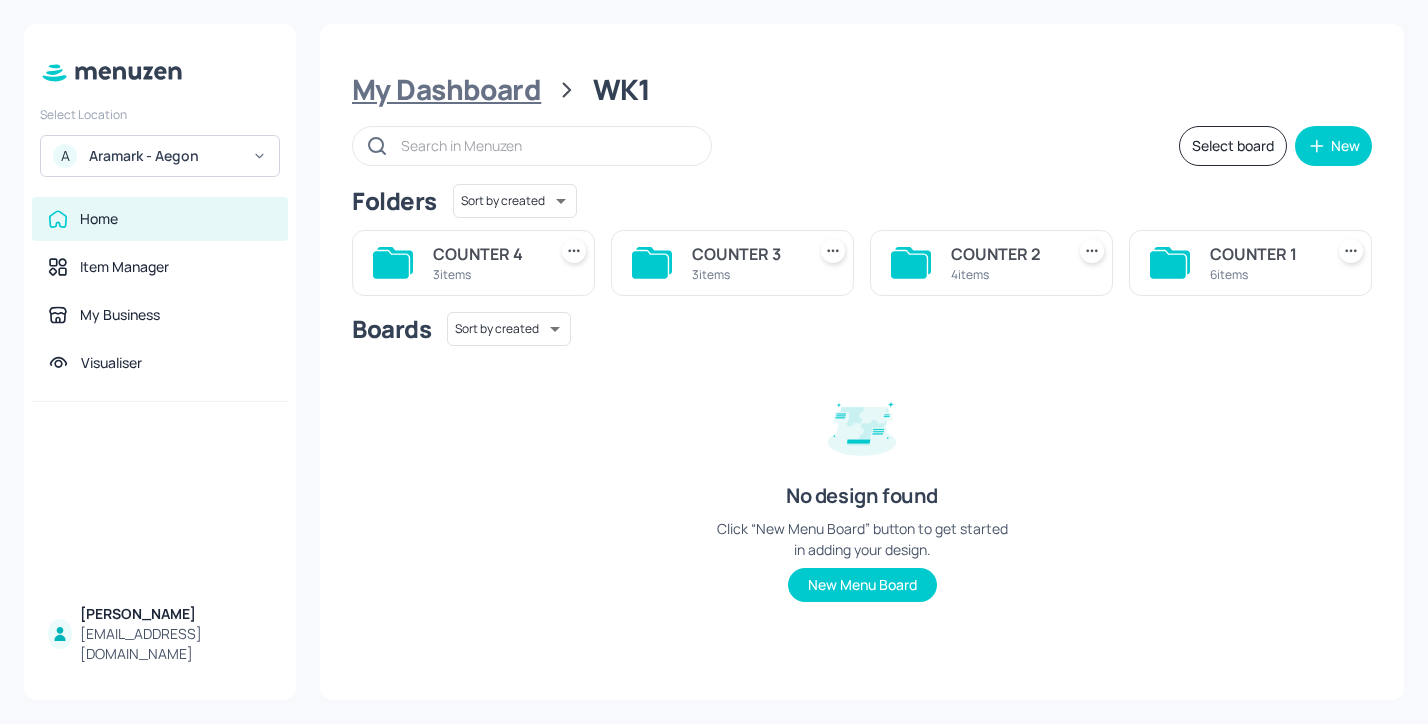 click on "My Dashboard" at bounding box center (446, 90) 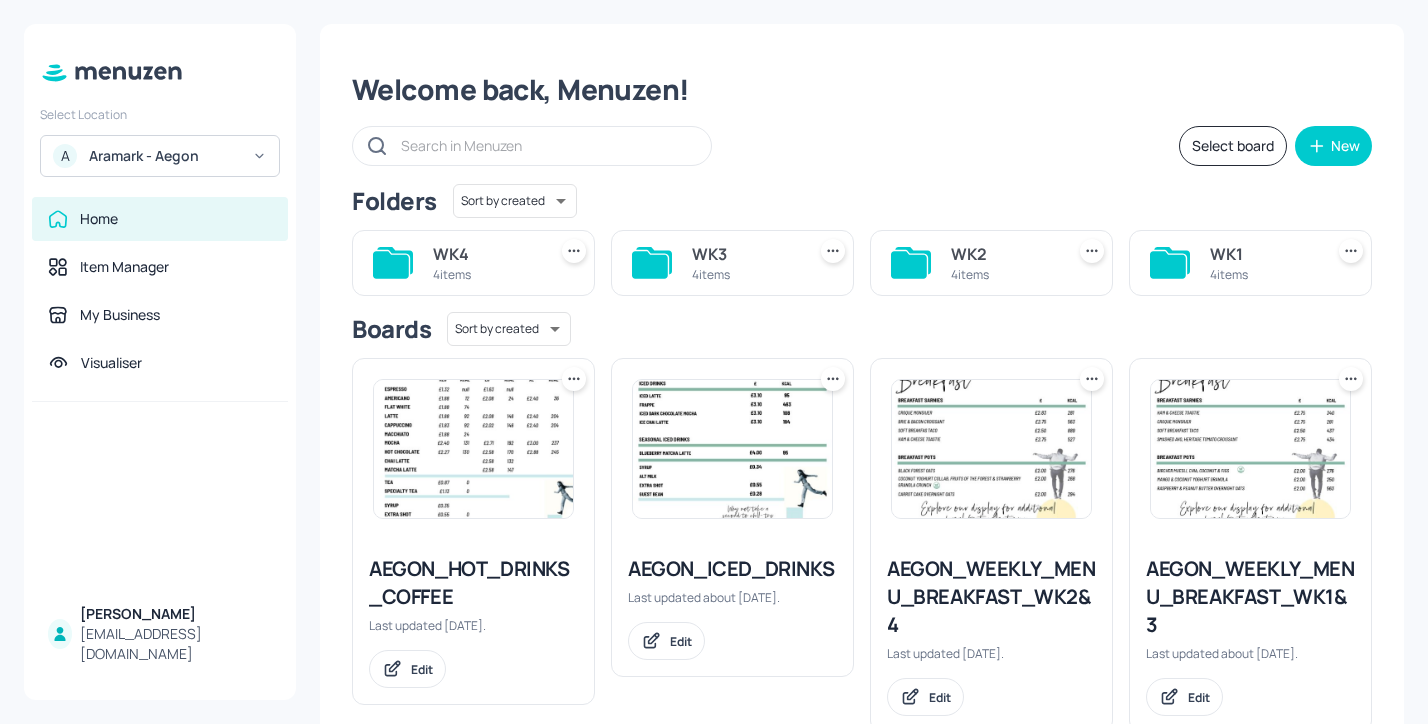 click on "WK2" at bounding box center (1003, 254) 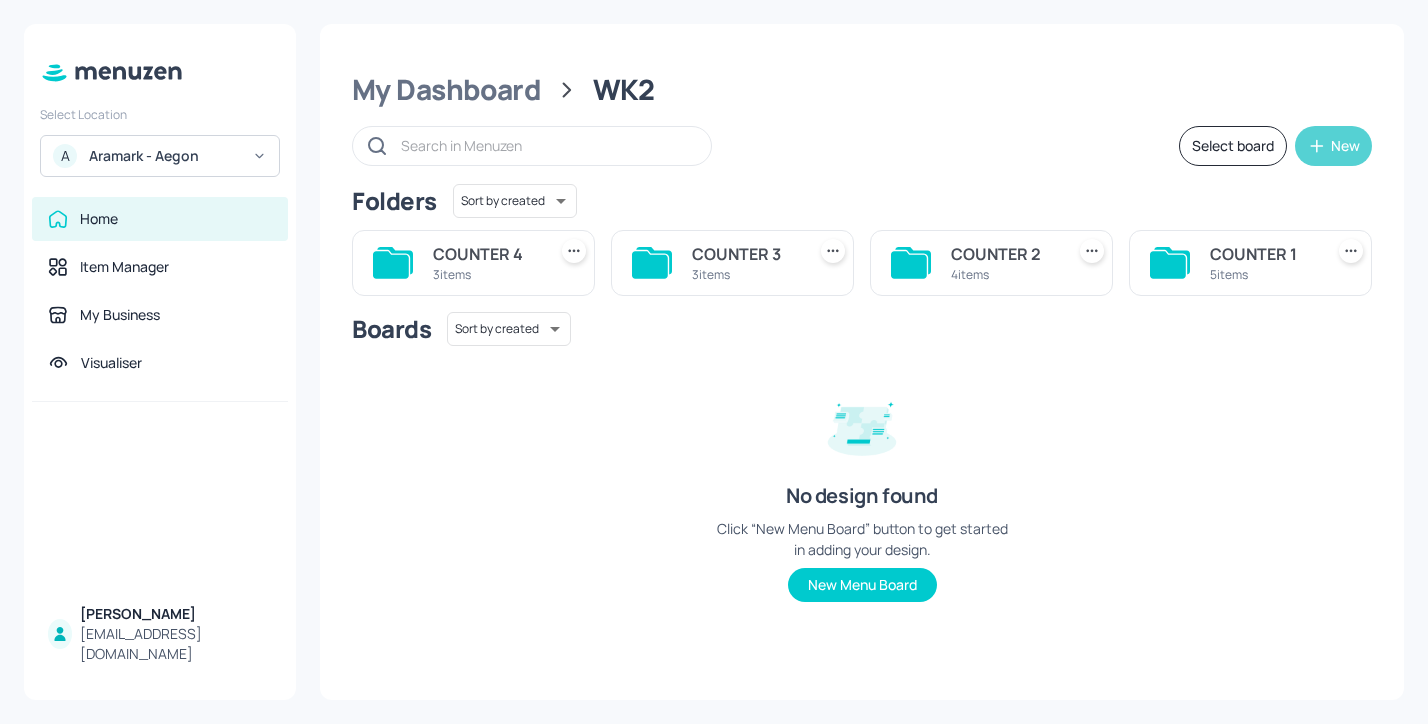click on "New" at bounding box center (1345, 146) 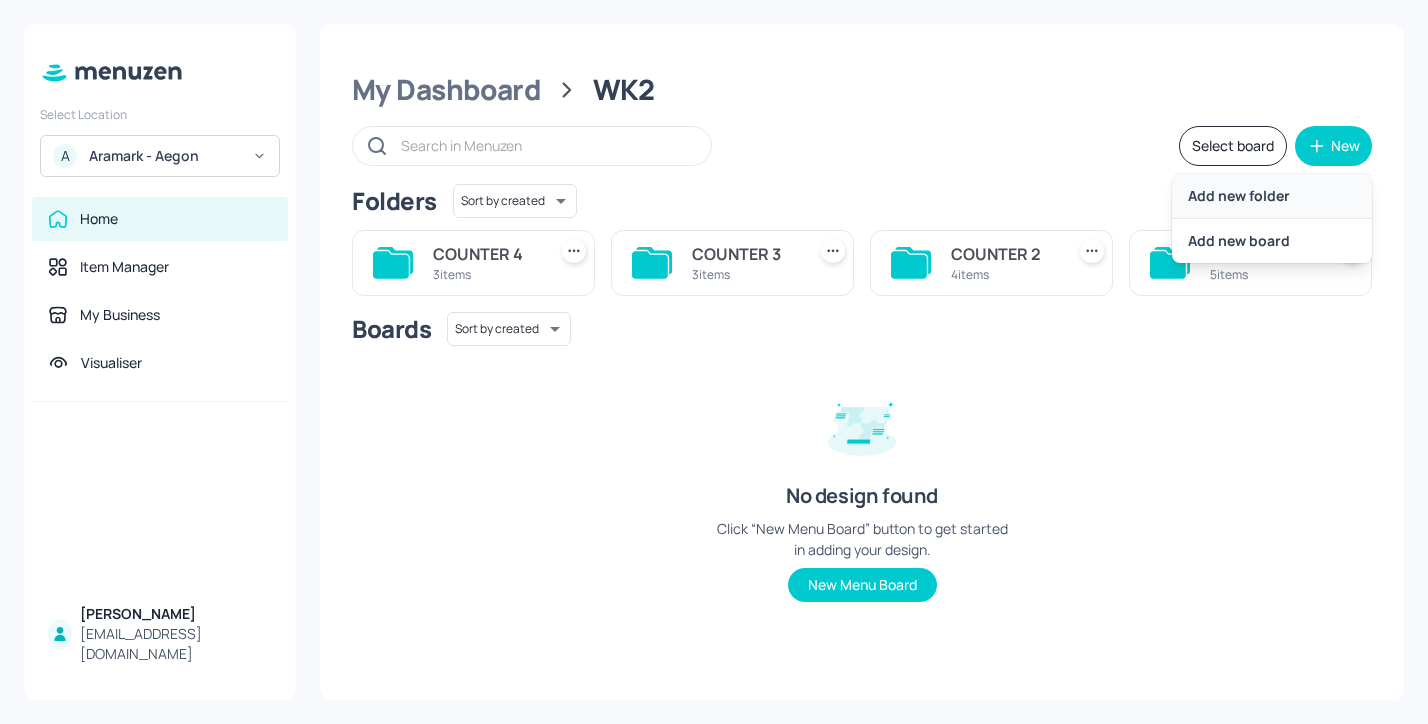 click on "Add new folder" at bounding box center (1272, 196) 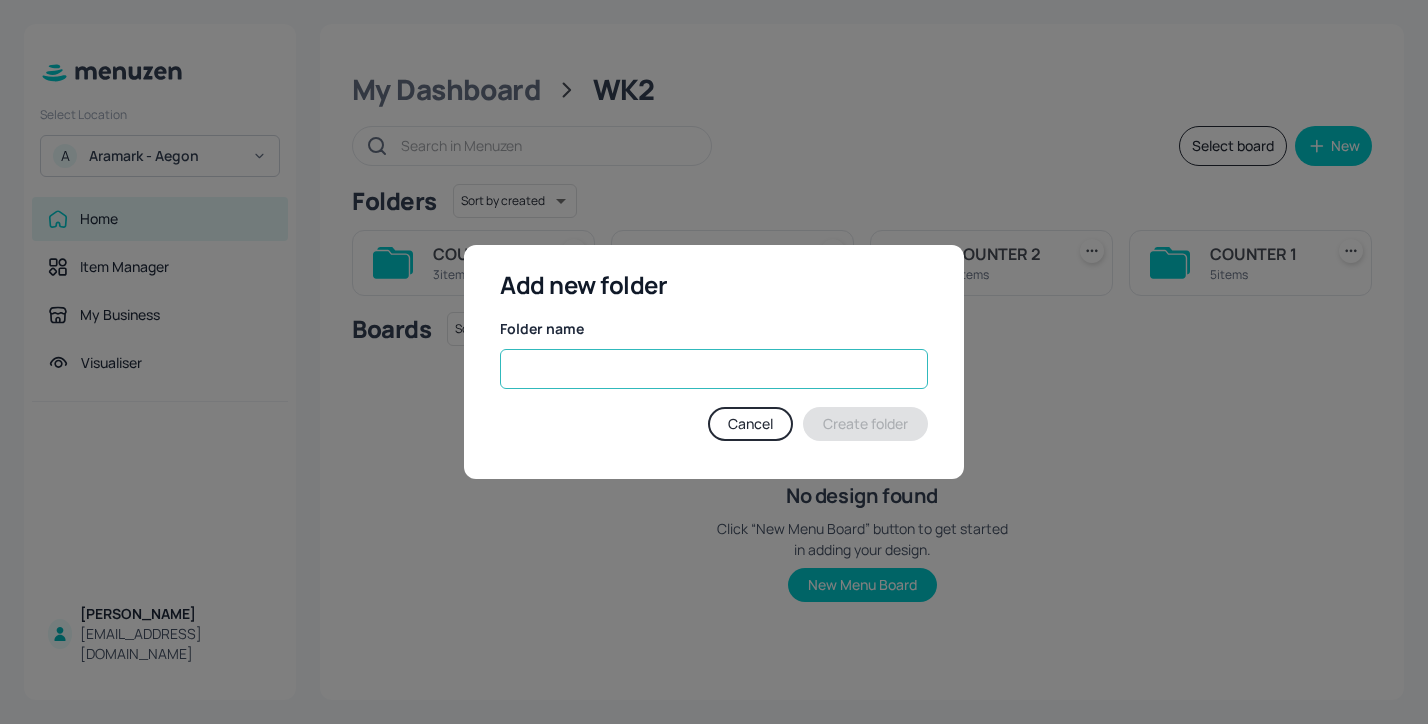 click at bounding box center (714, 369) 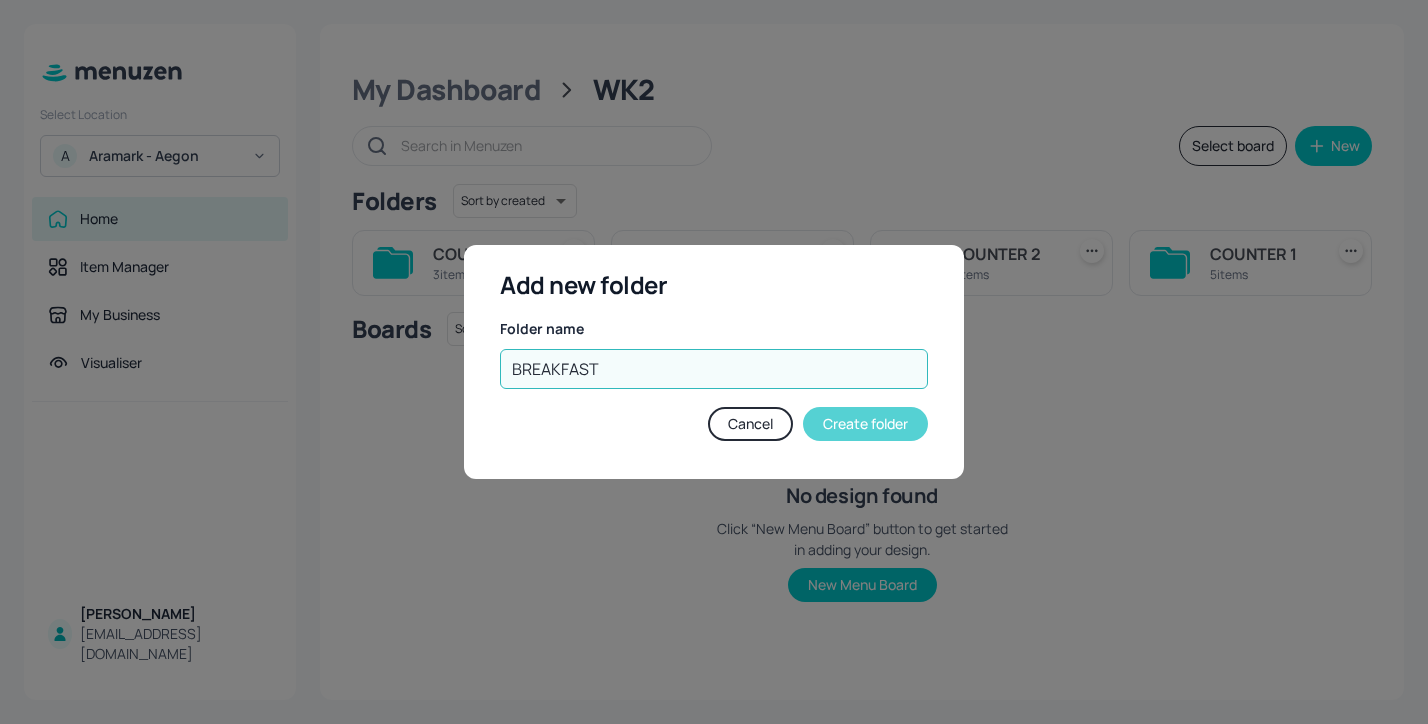 type on "BREAKFAST" 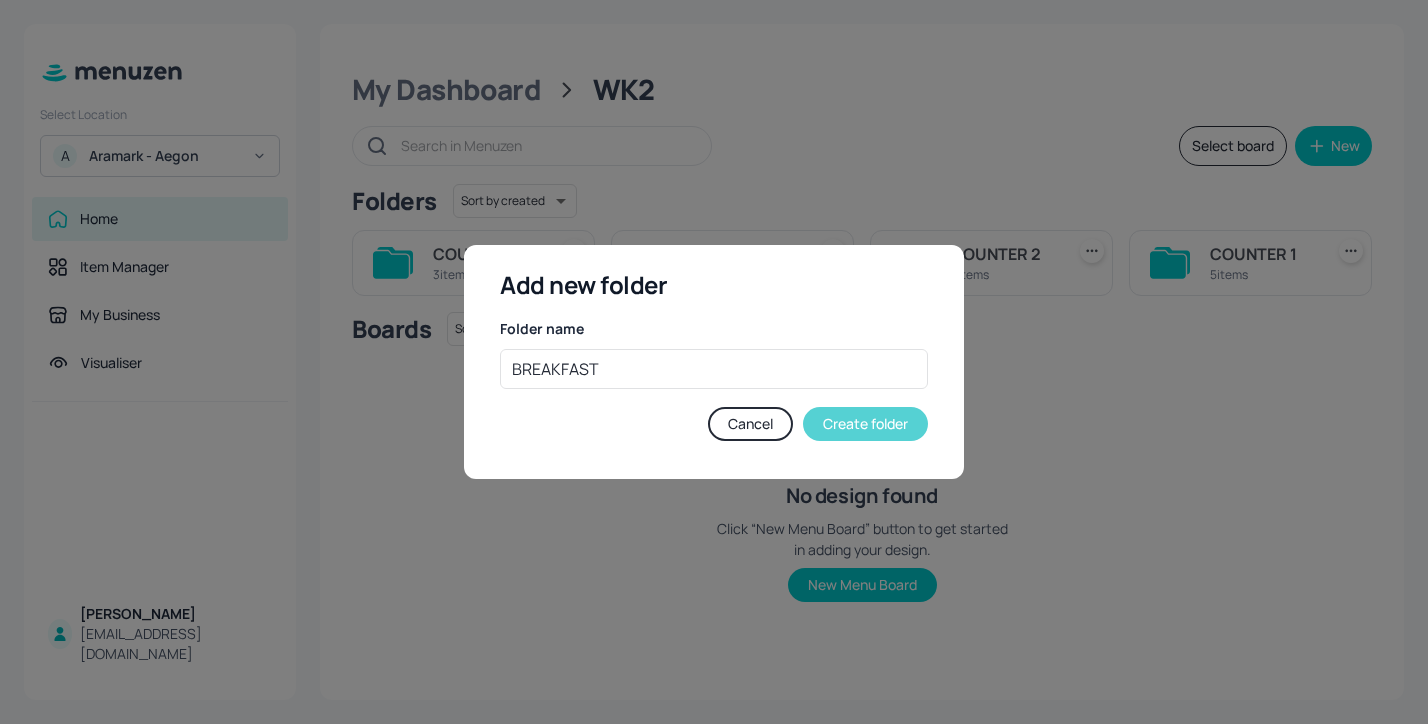 click on "Create folder" at bounding box center [865, 424] 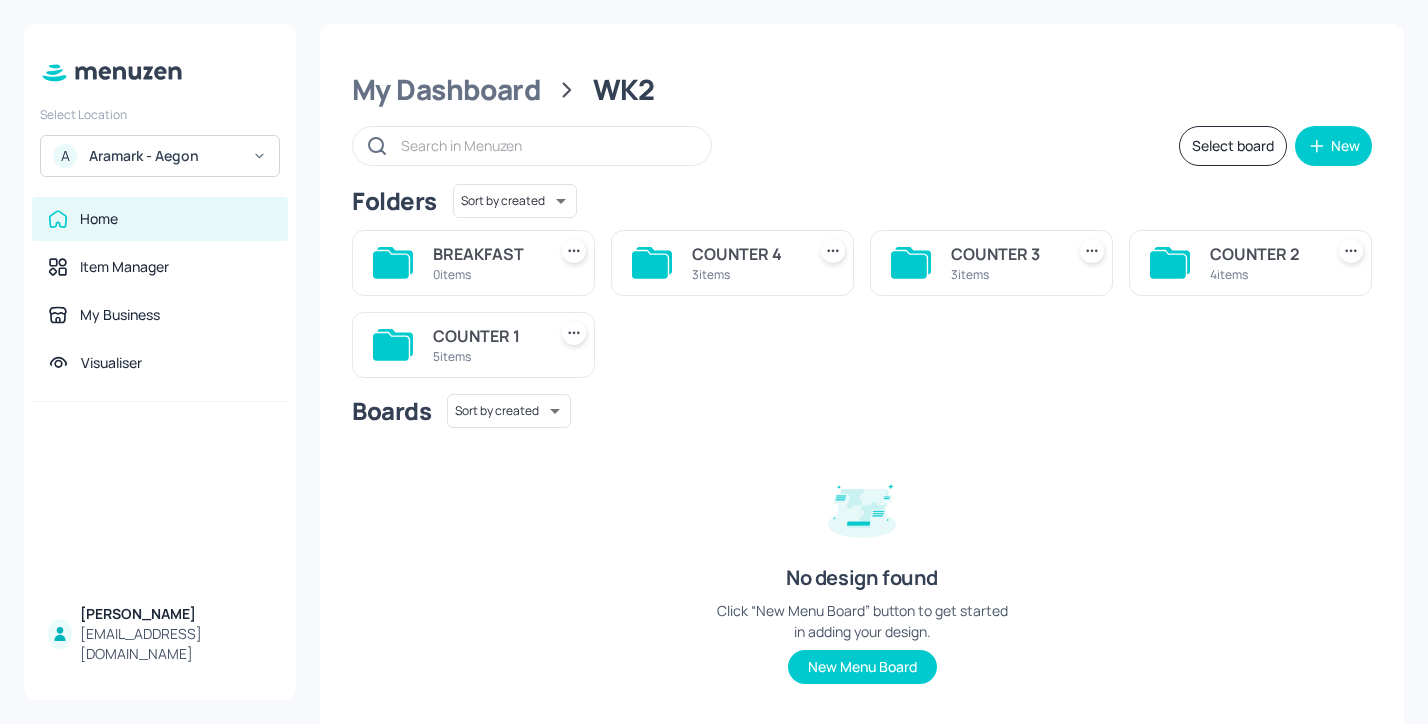 type 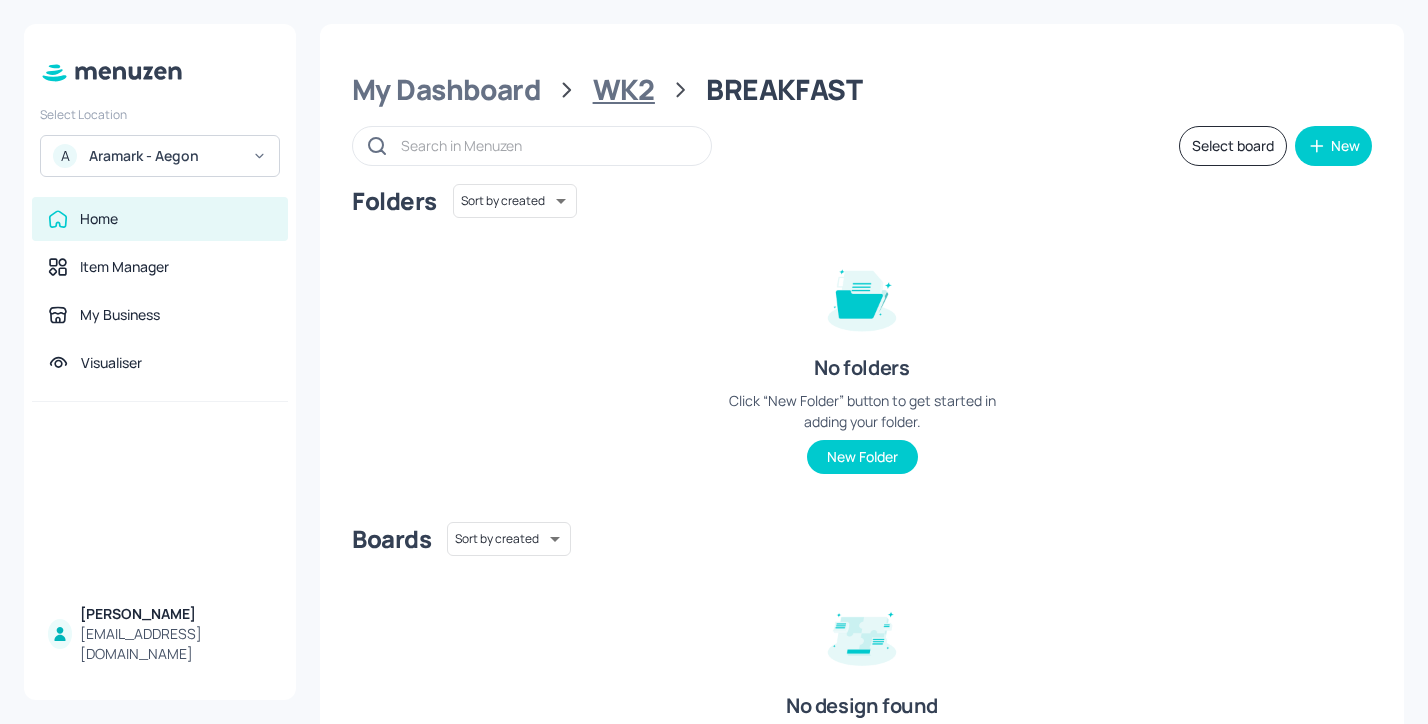 click on "WK2" at bounding box center [624, 90] 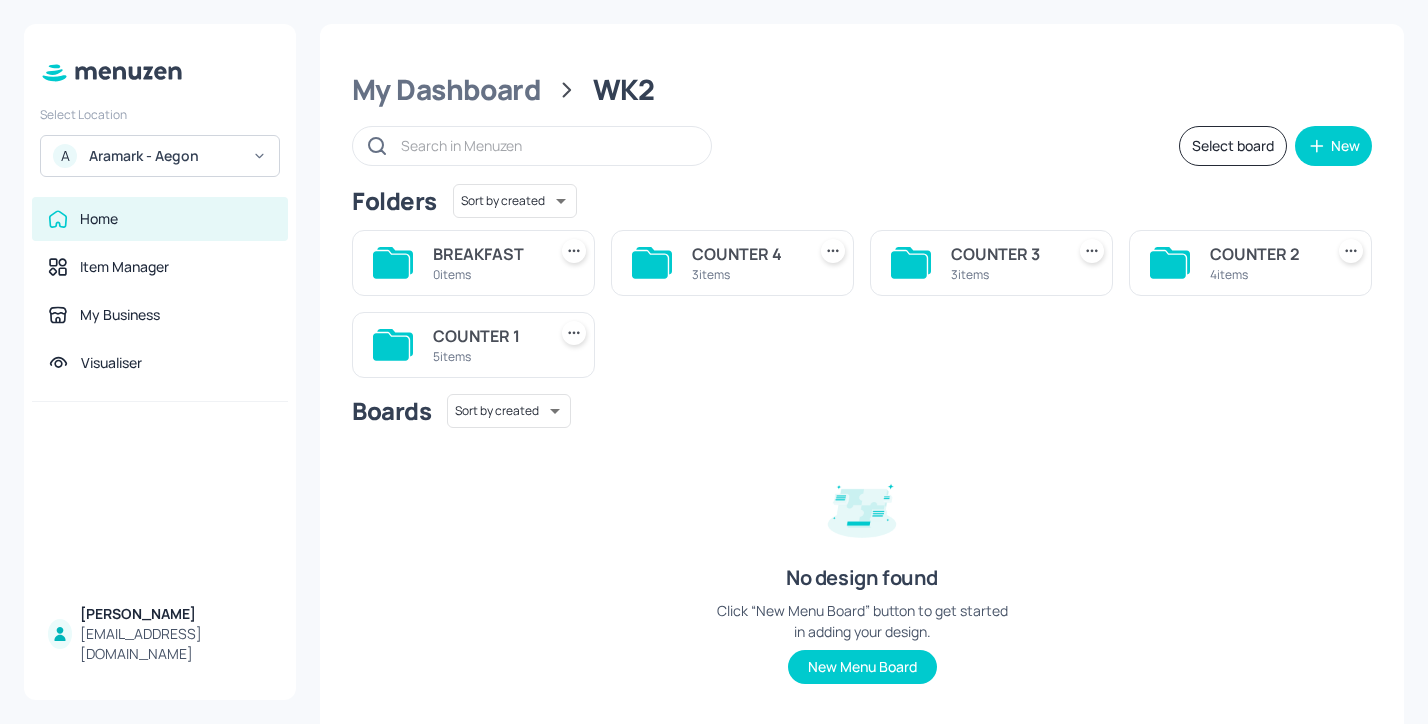 click on "COUNTER 4" at bounding box center [744, 254] 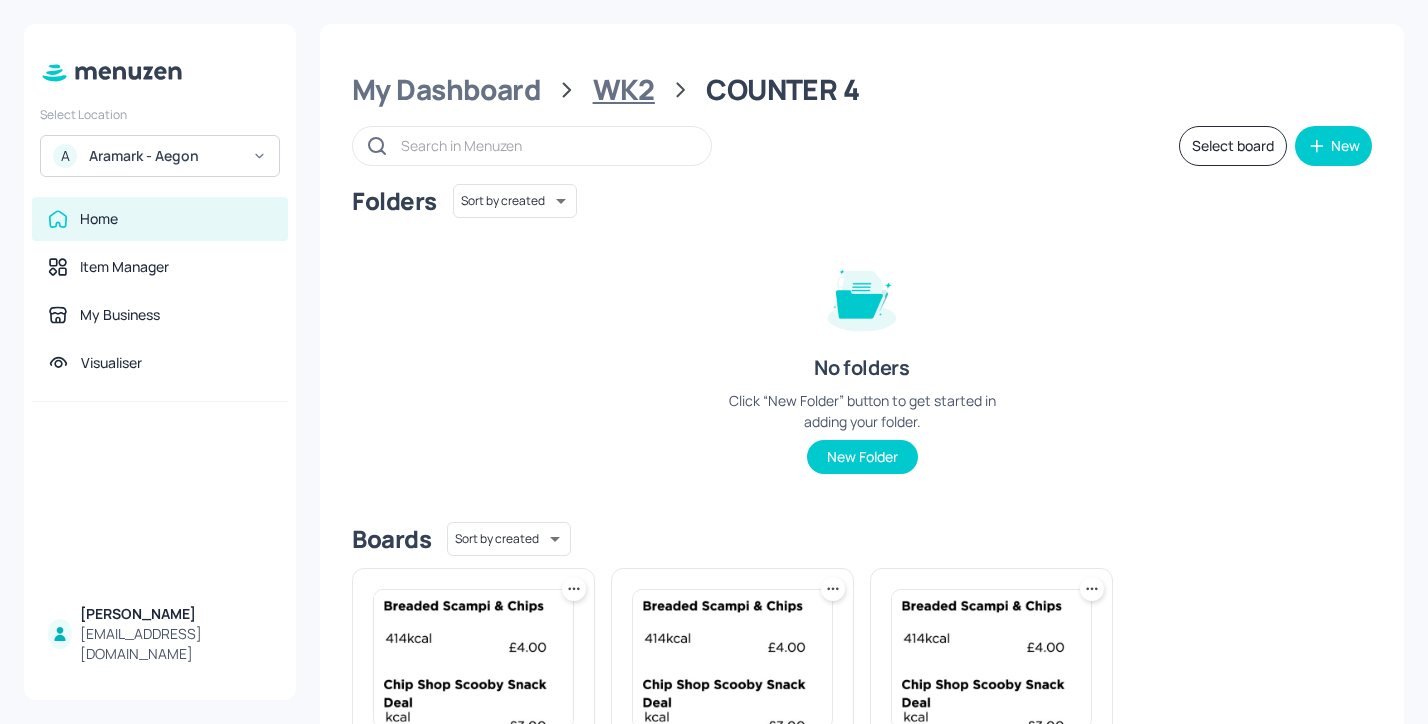 click on "WK2" at bounding box center [624, 90] 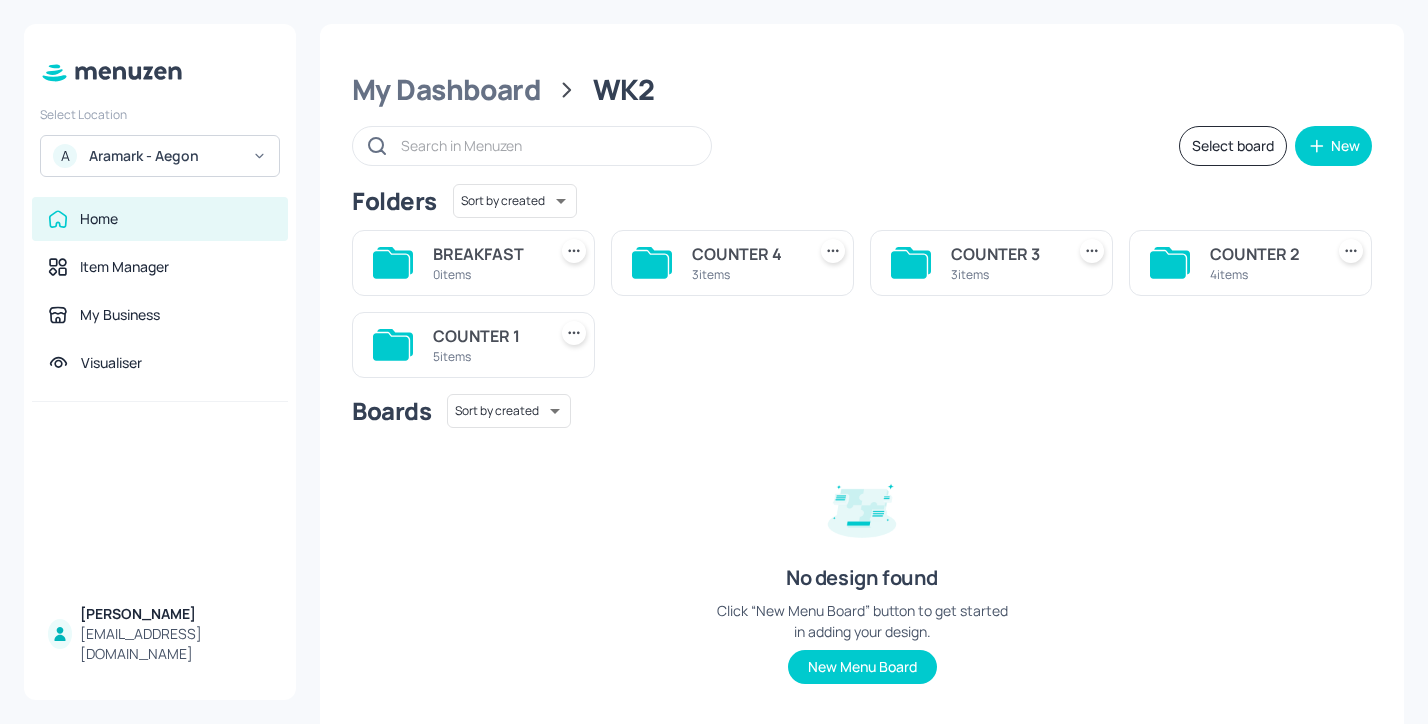 click 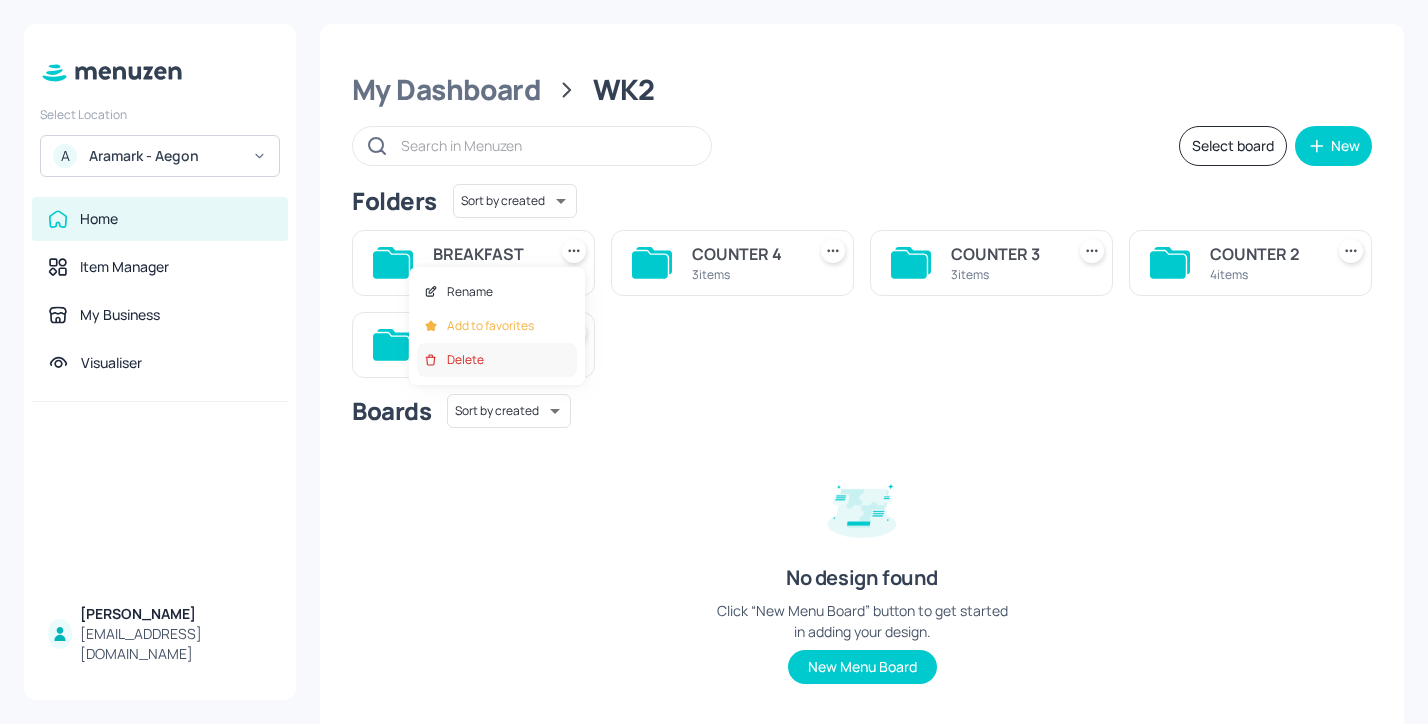 click on "Delete" at bounding box center [497, 360] 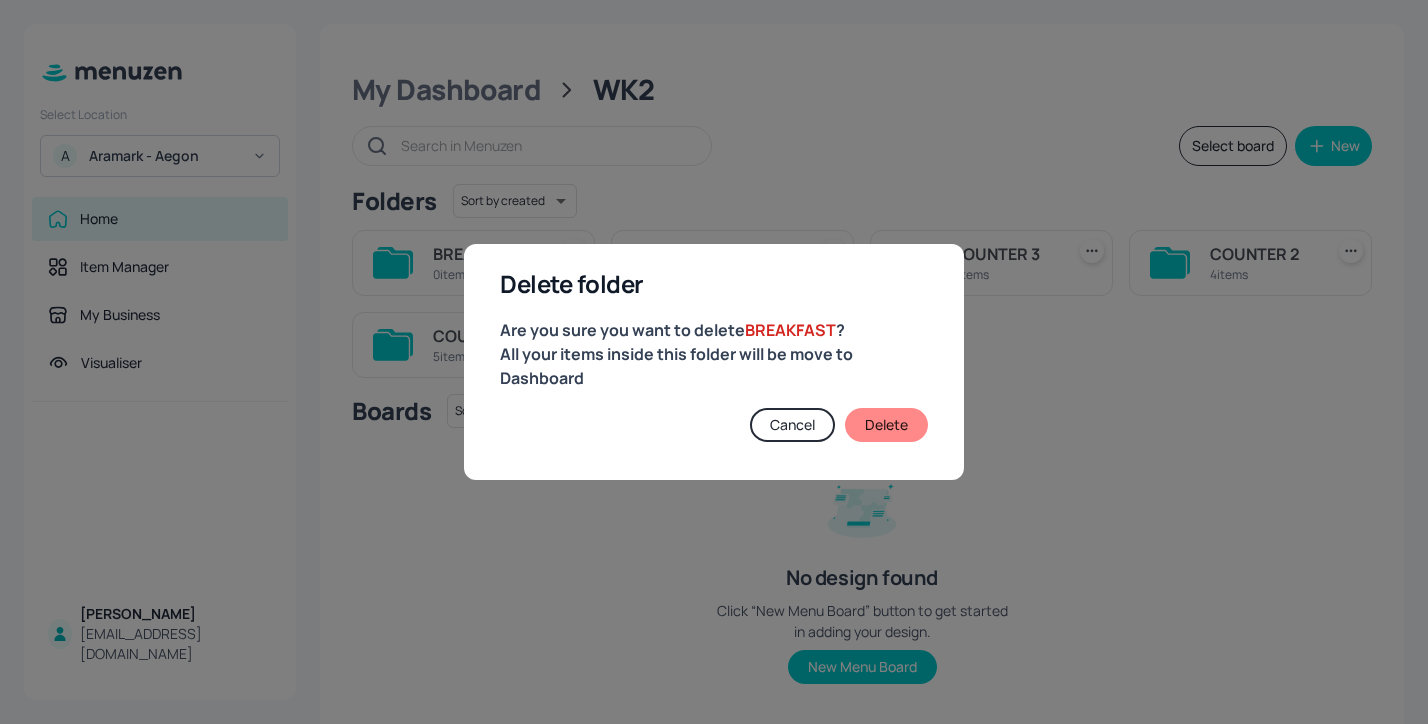 click on "Delete" at bounding box center (886, 425) 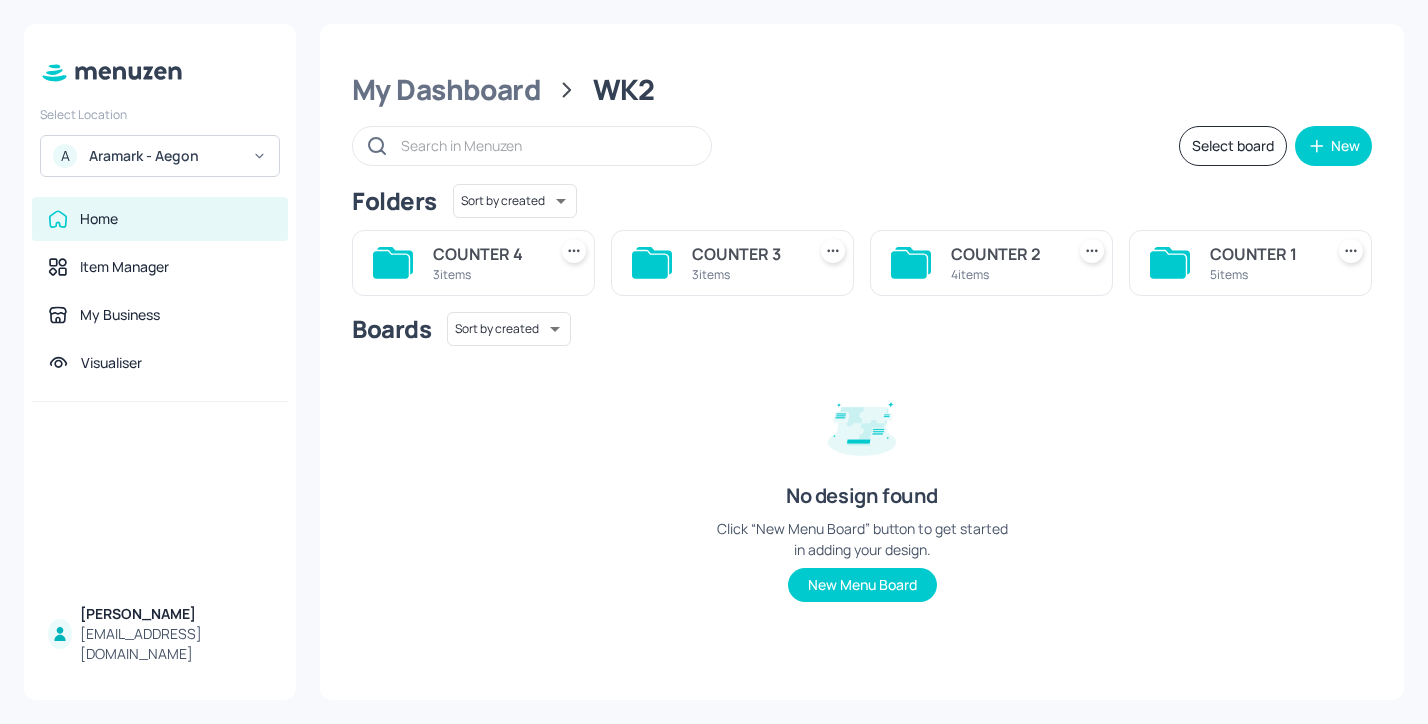 click on "COUNTER 2" at bounding box center (1003, 254) 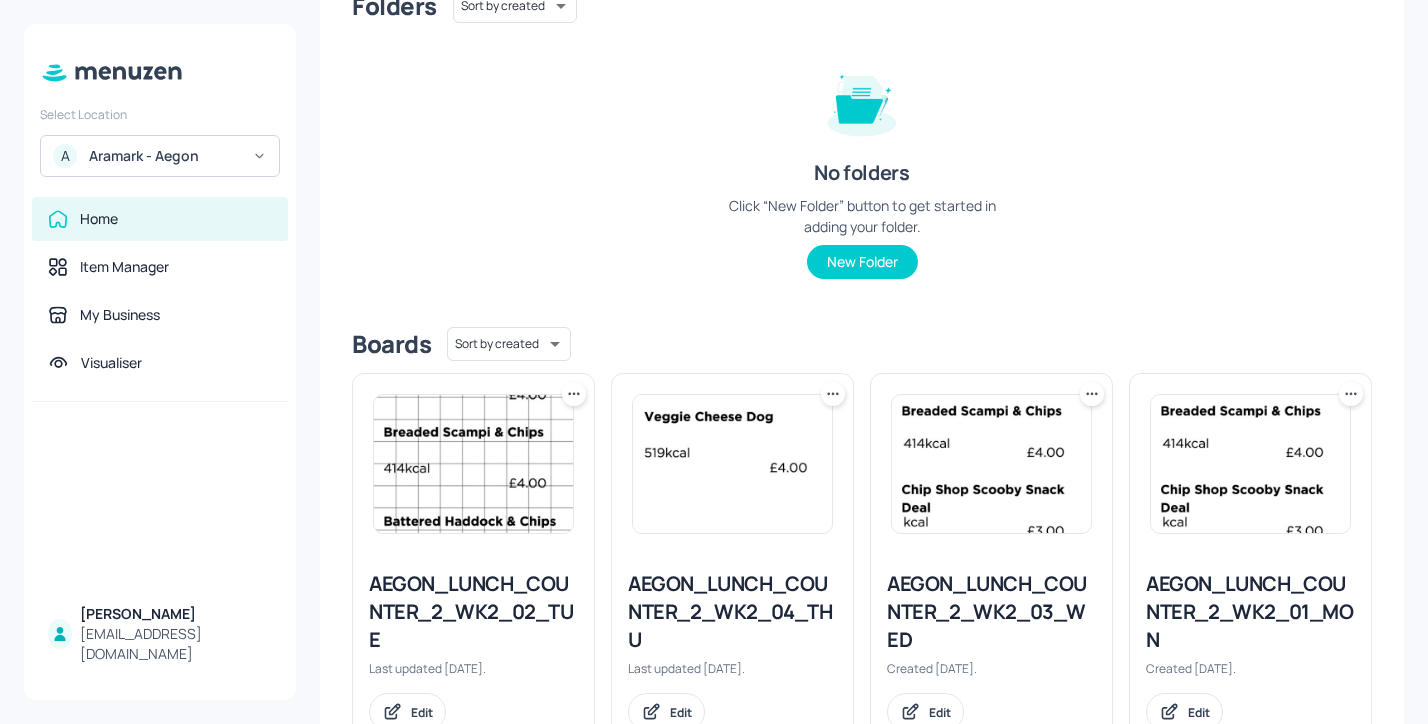 scroll, scrollTop: 0, scrollLeft: 0, axis: both 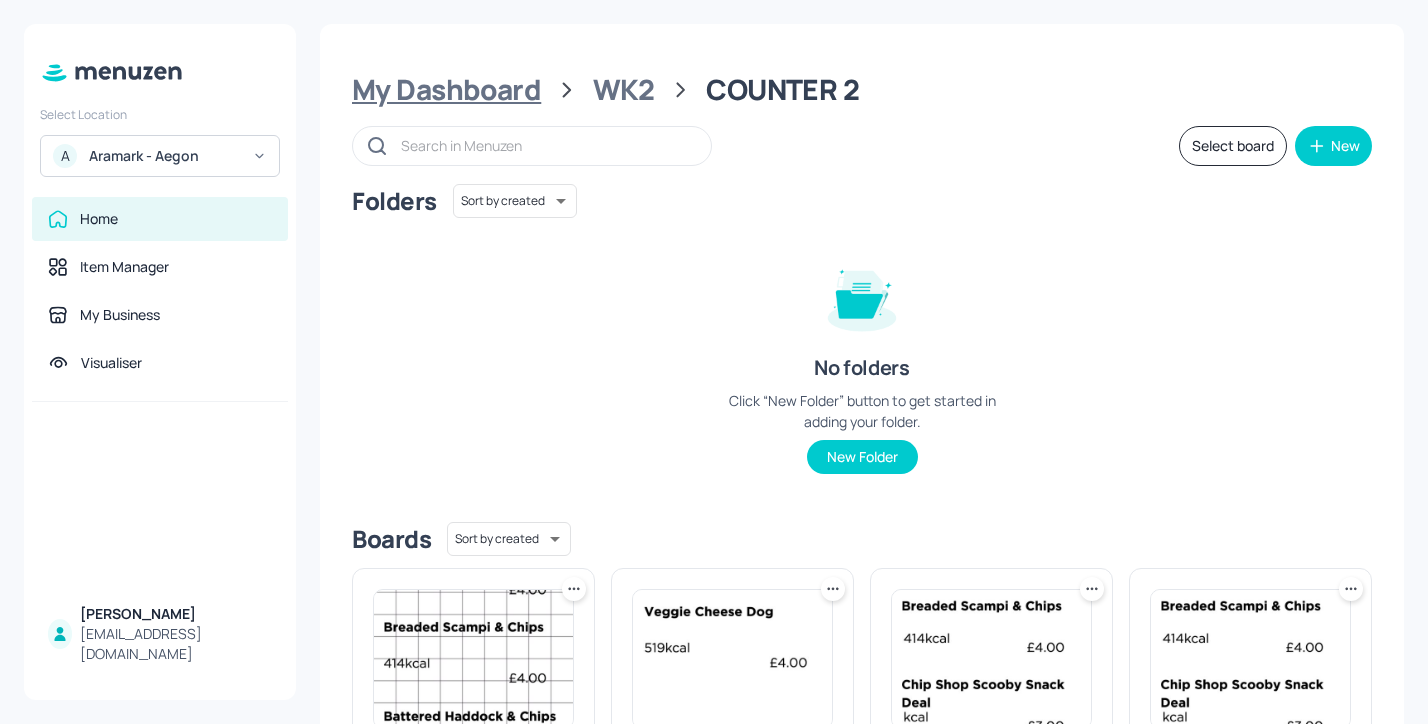 click on "My Dashboard" at bounding box center (446, 90) 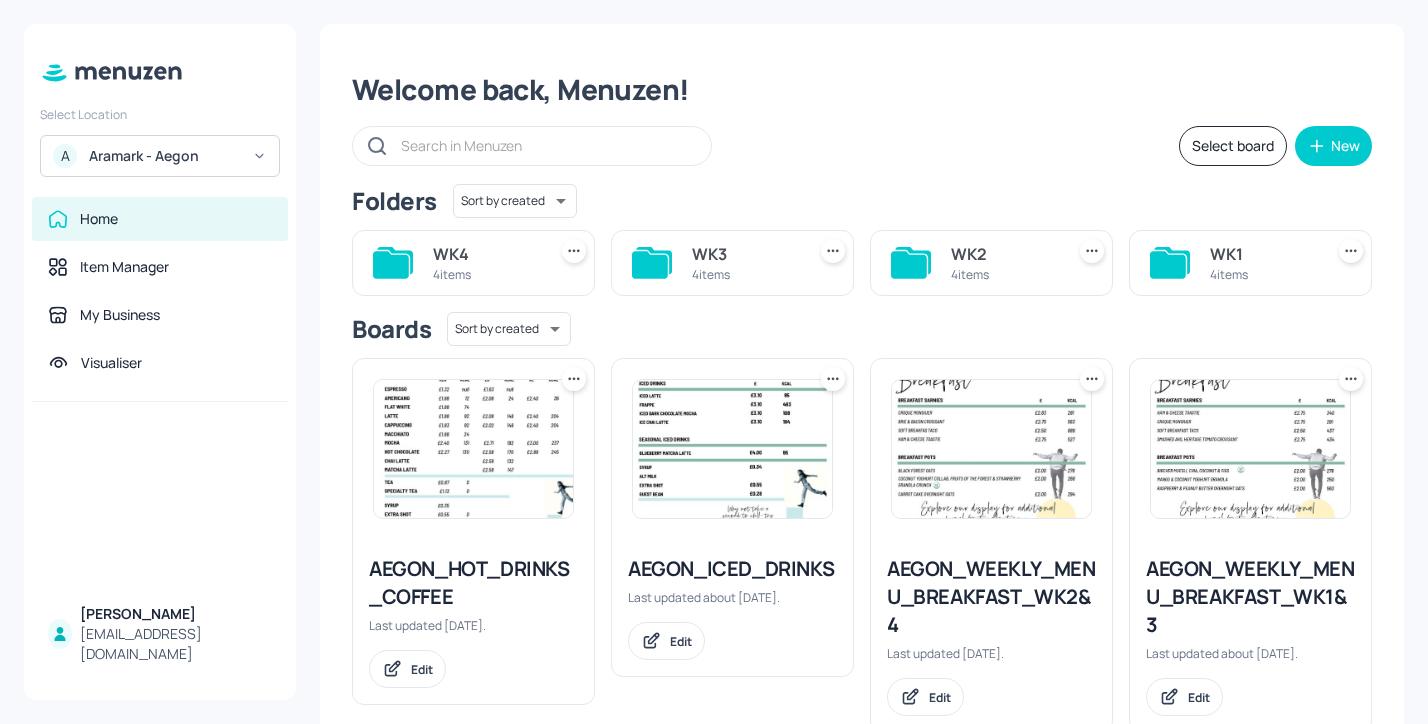 click on "4  items" at bounding box center (1262, 274) 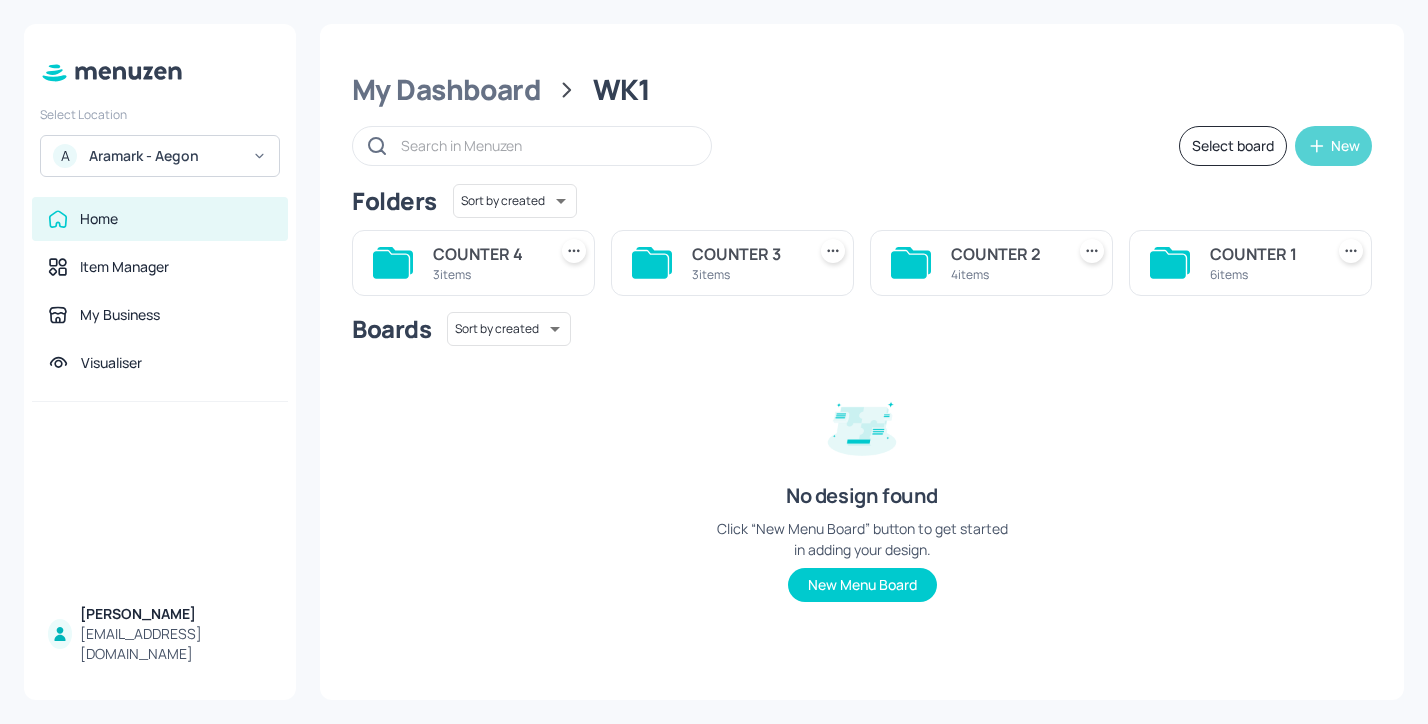 click on "New" at bounding box center [1345, 146] 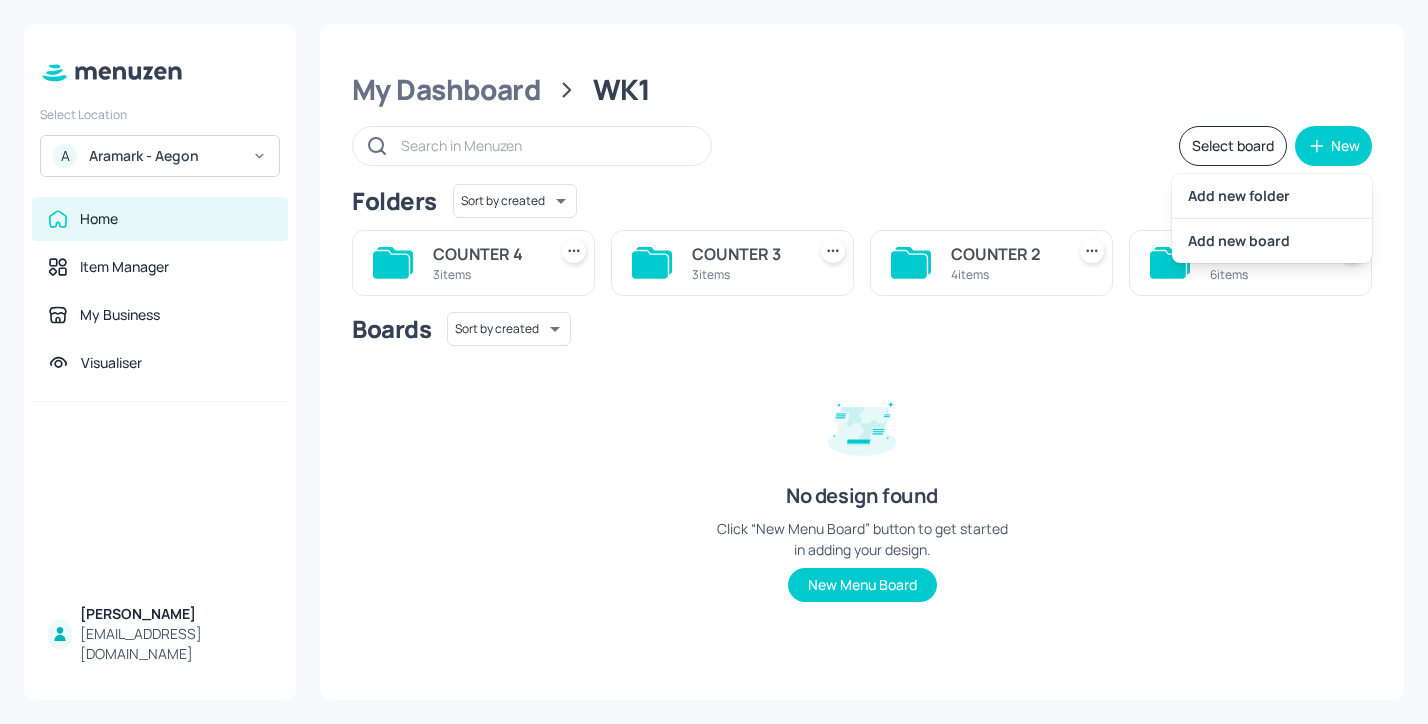 click at bounding box center [714, 362] 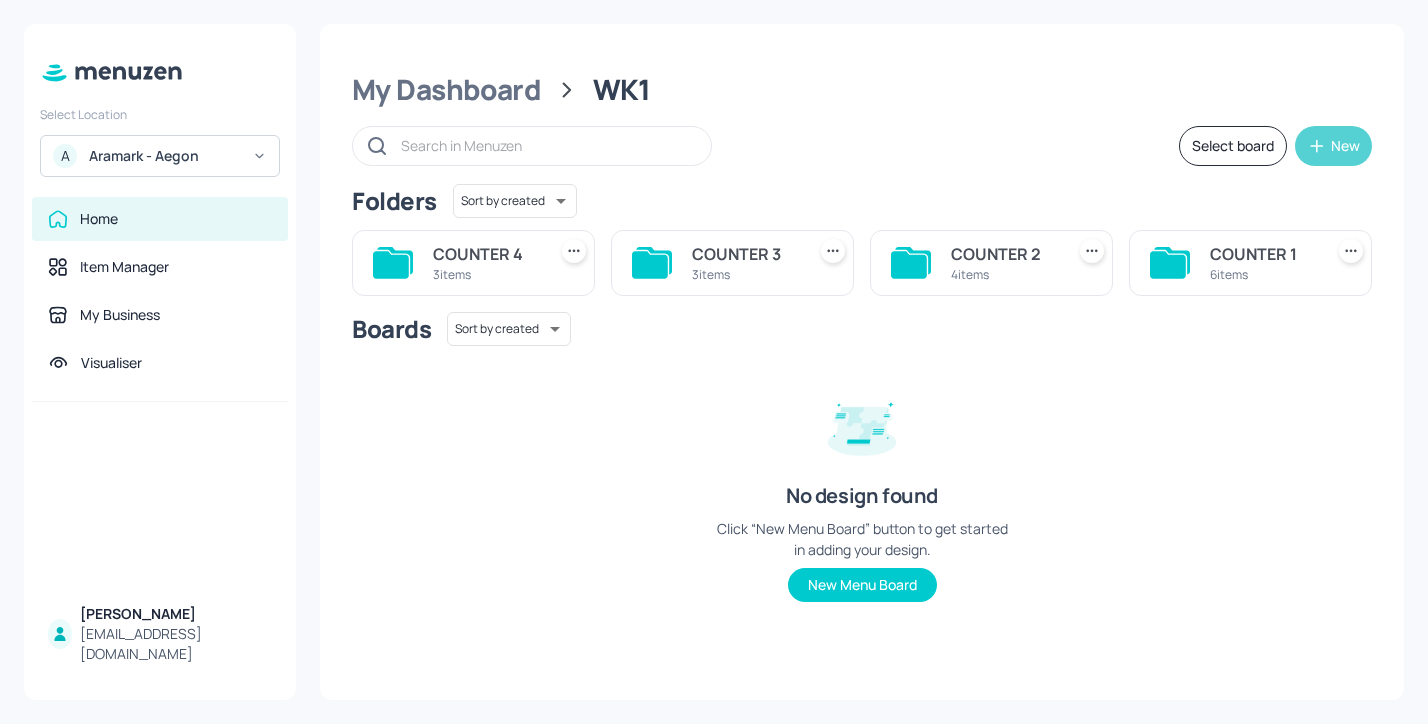 click 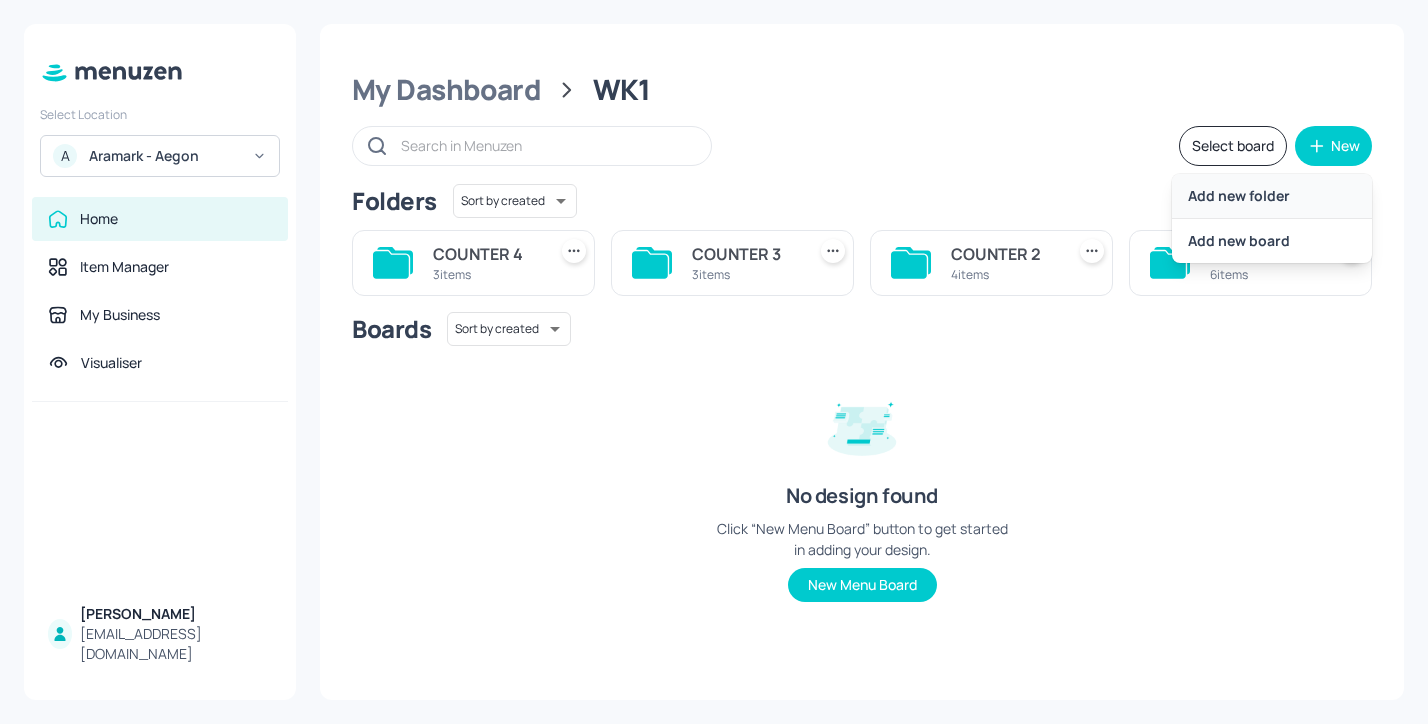 click on "Add new folder" at bounding box center [1272, 196] 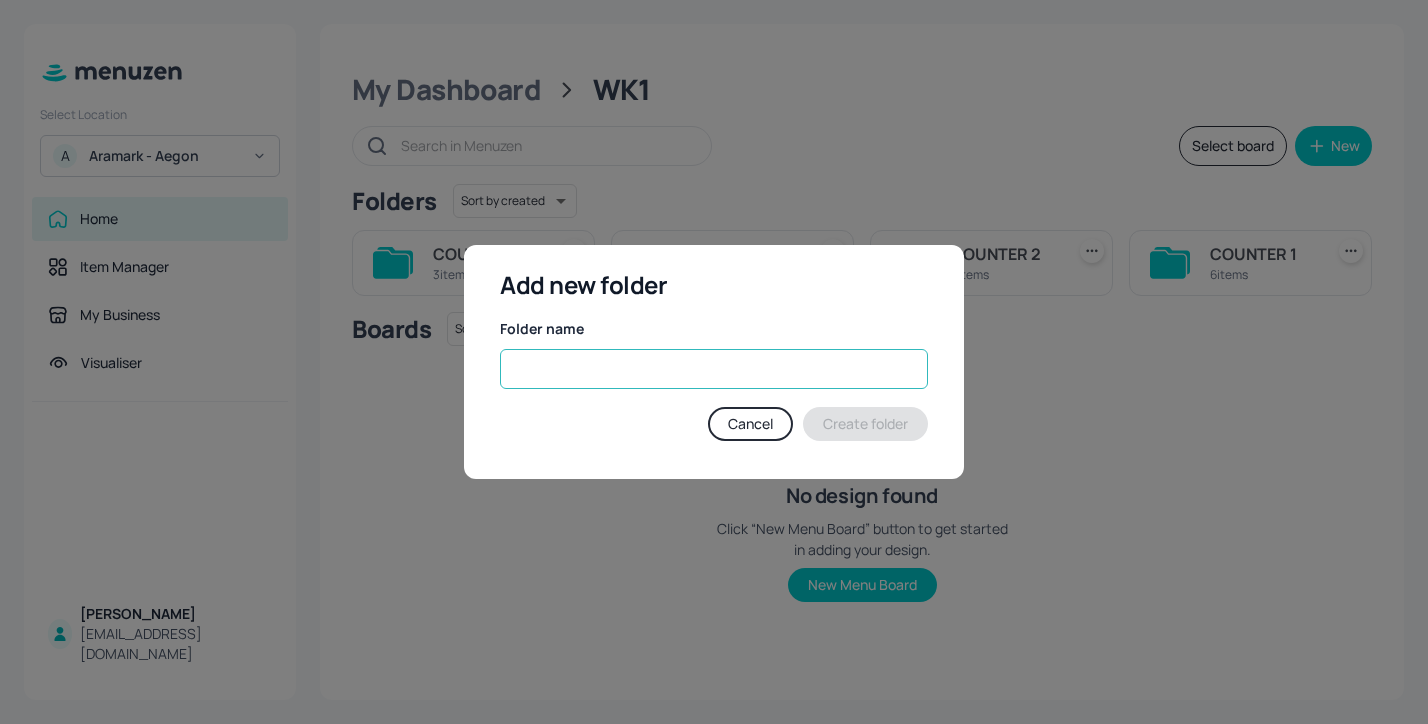 click at bounding box center (714, 369) 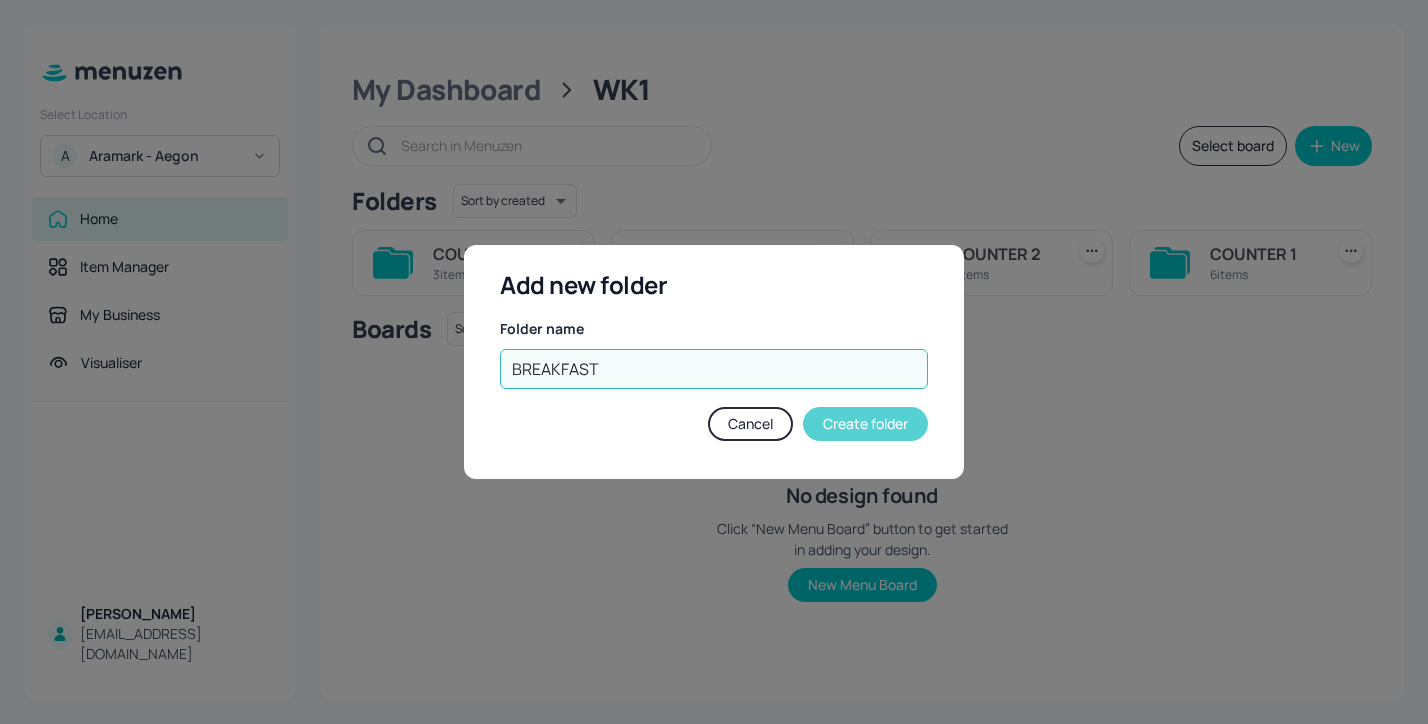 type on "BREAKFAST" 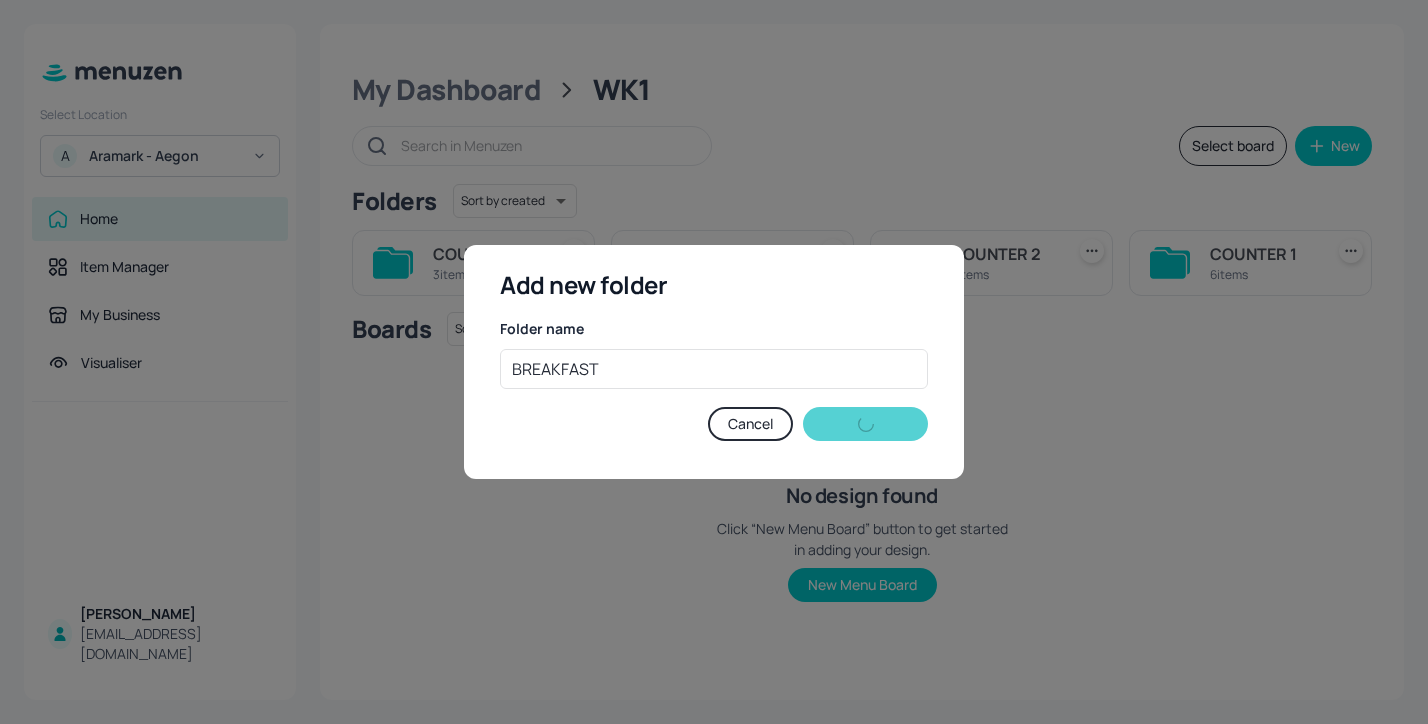 type 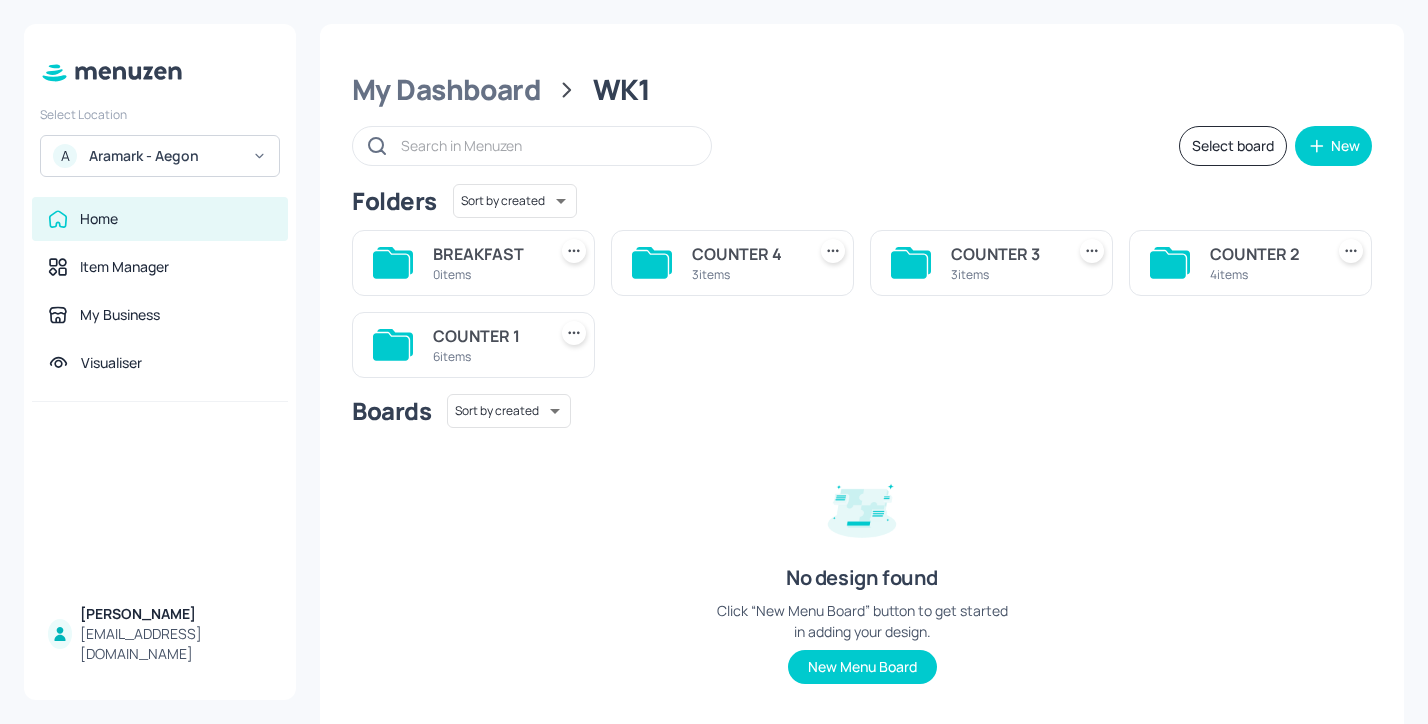 click on "COUNTER 2 4  items" at bounding box center [1250, 263] 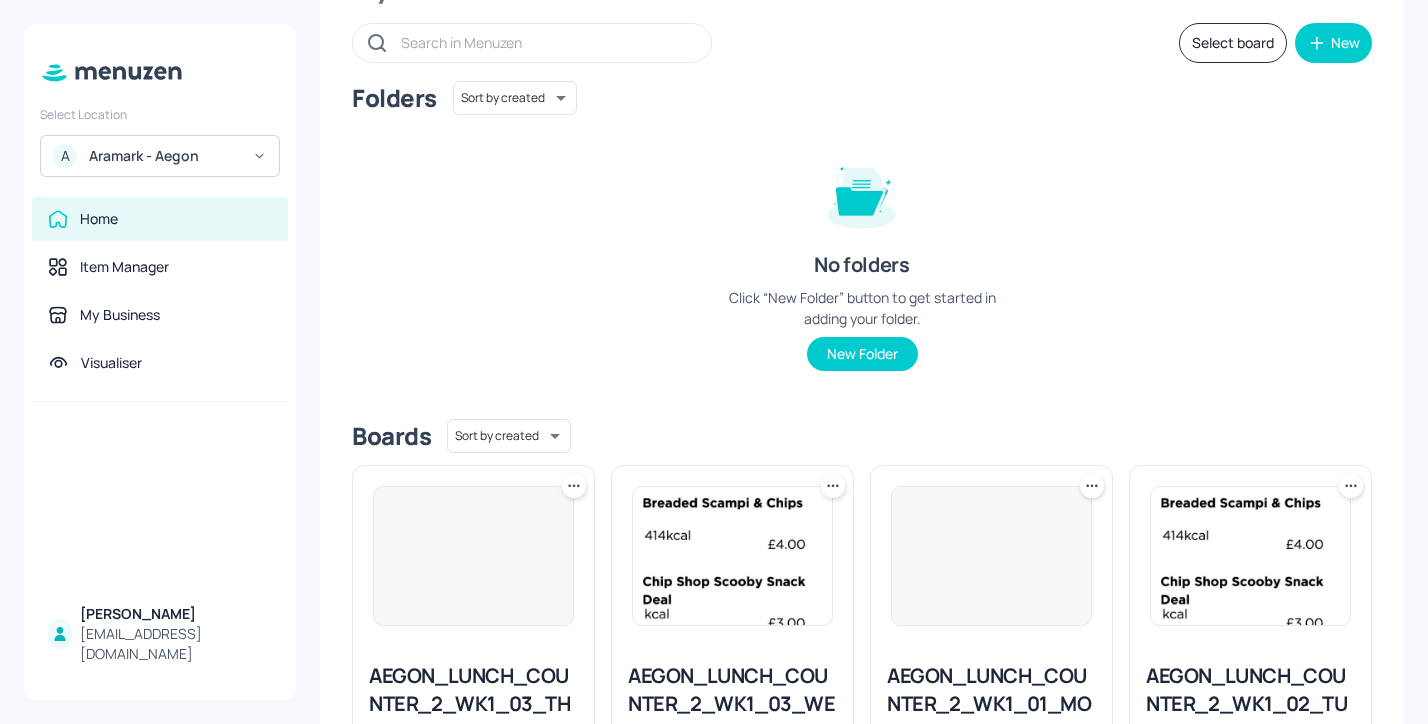 scroll, scrollTop: 267, scrollLeft: 0, axis: vertical 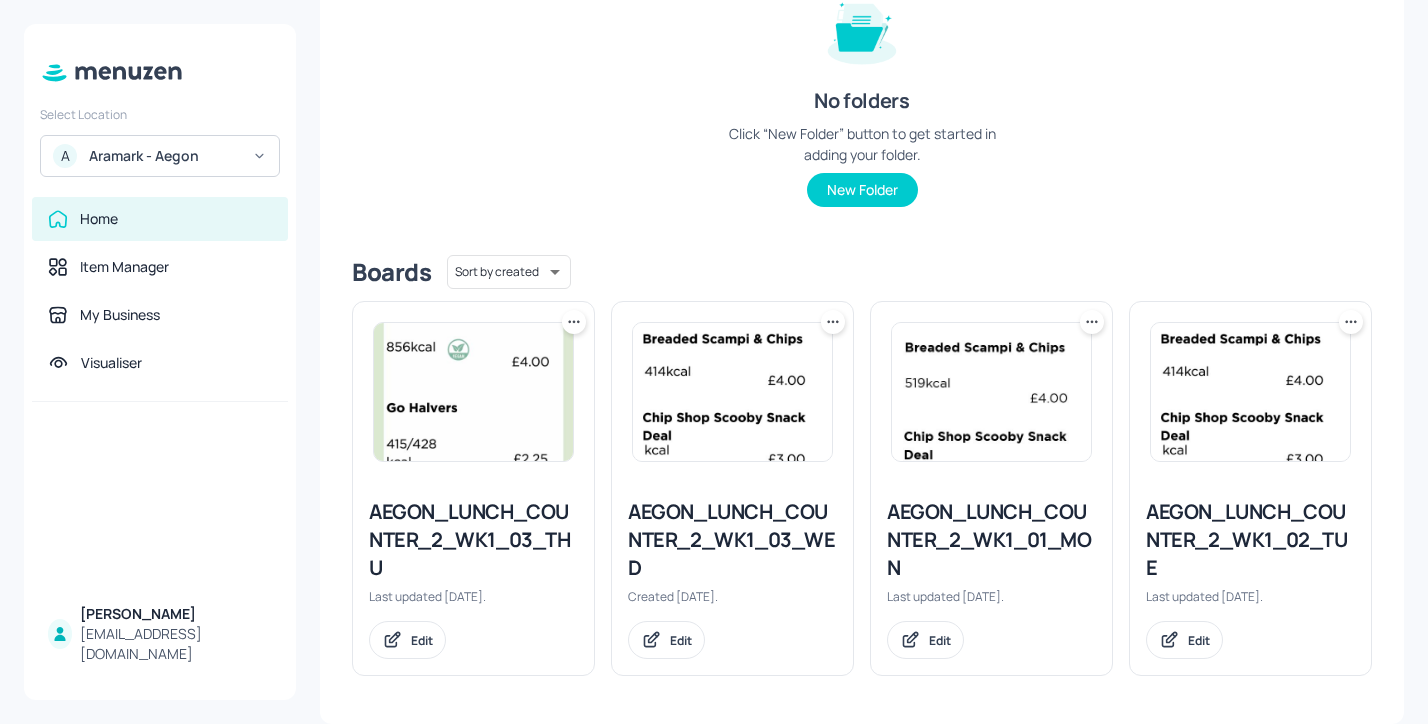 click 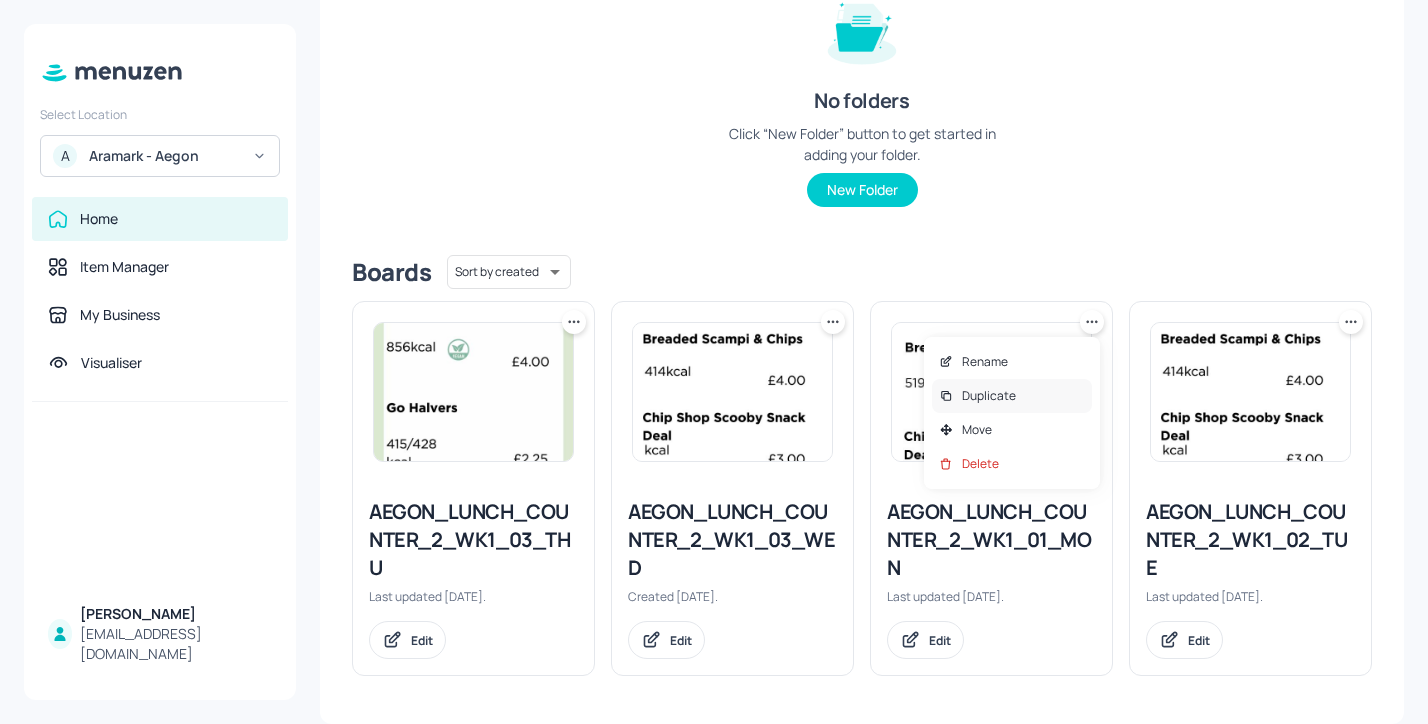 click on "Duplicate" at bounding box center (1012, 396) 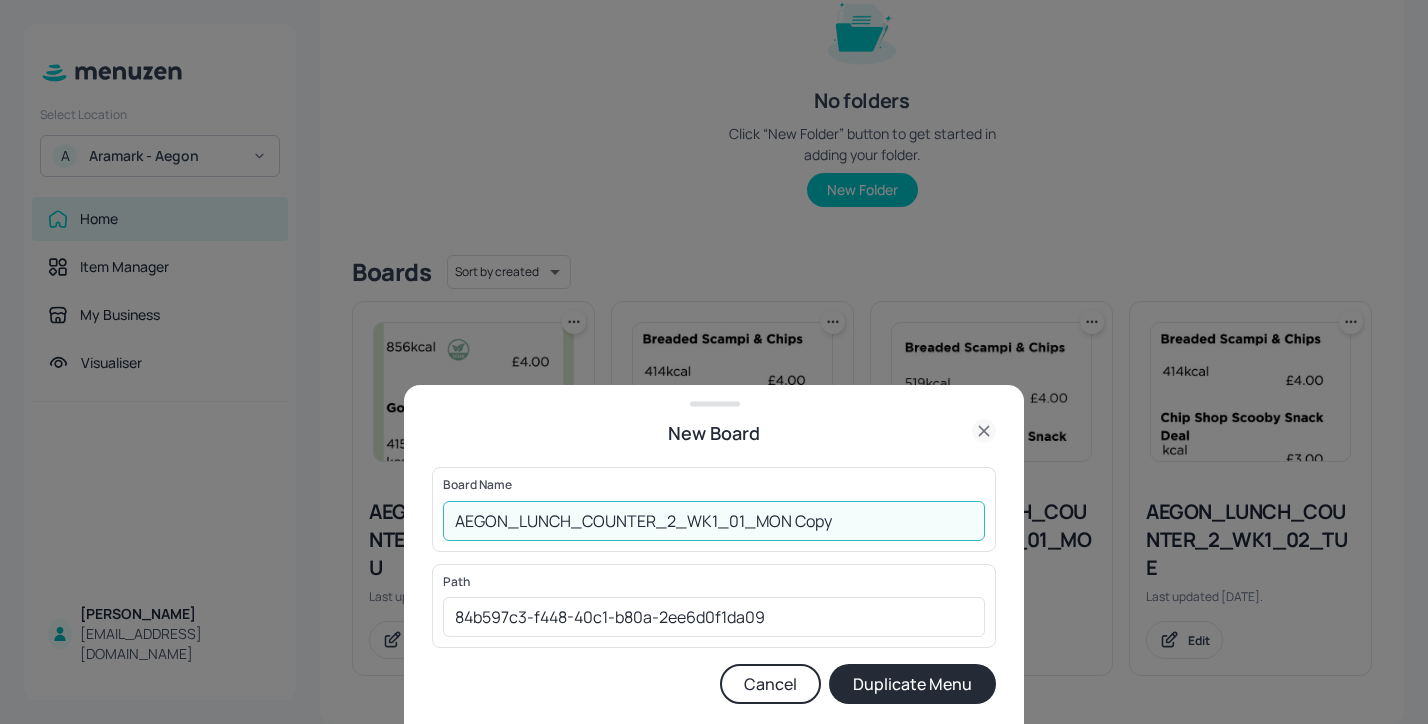 drag, startPoint x: 832, startPoint y: 512, endPoint x: 728, endPoint y: 510, distance: 104.019226 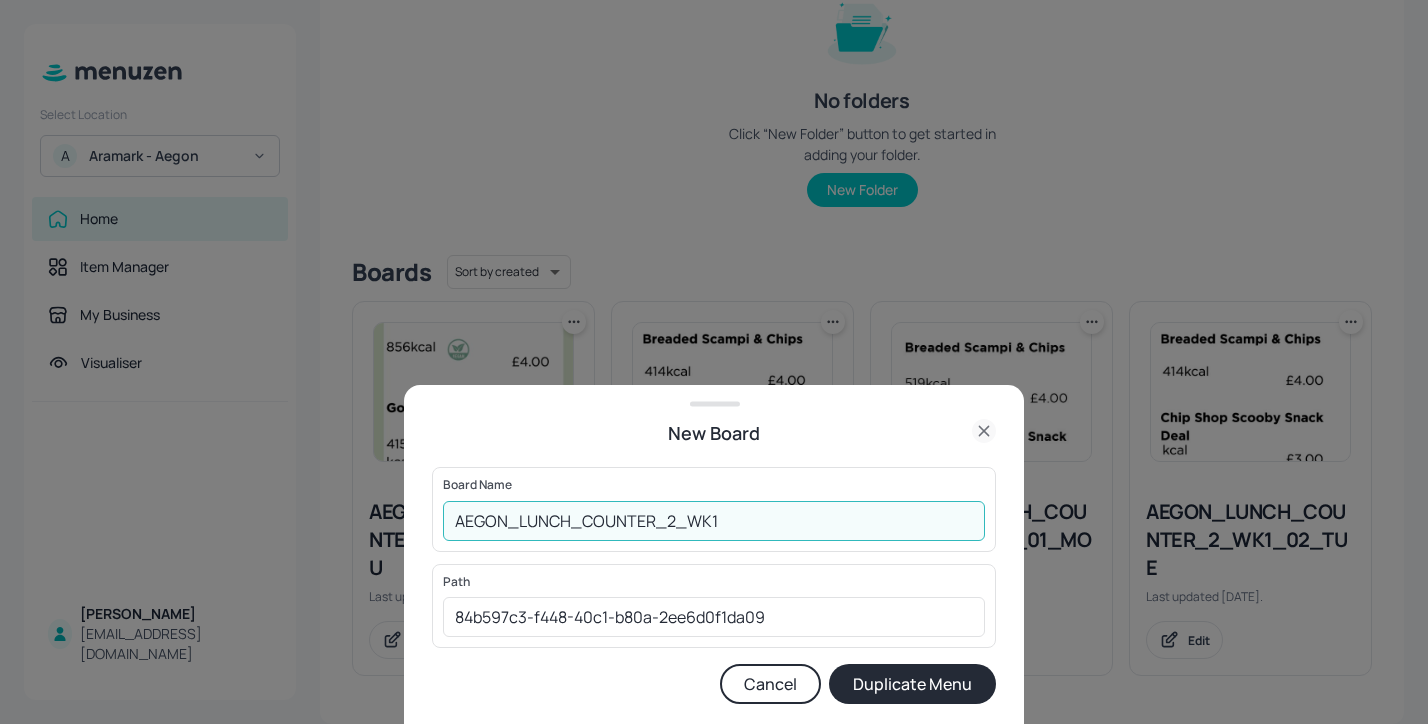 click on "AEGON_LUNCH_COUNTER_2_WK1" at bounding box center (714, 521) 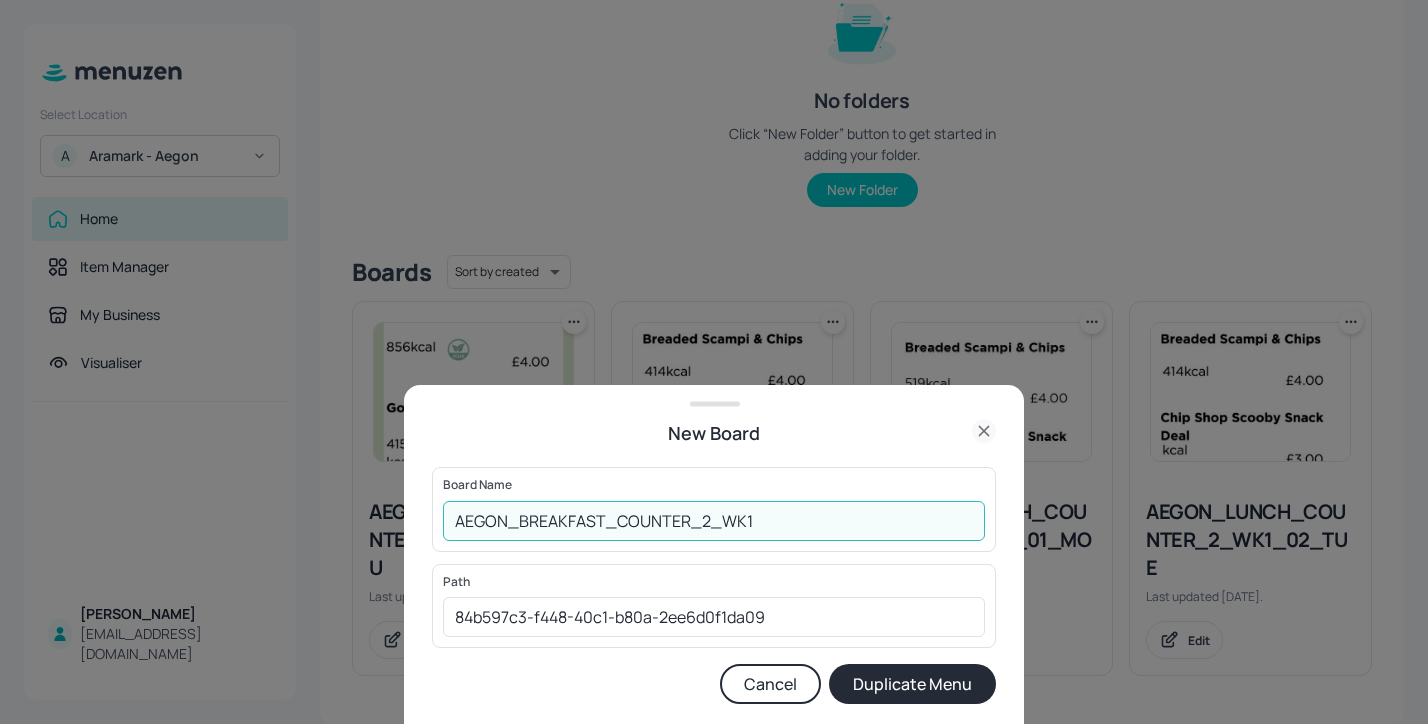 type on "AEGON_BREAKFAST_COUNTER_2_WK1" 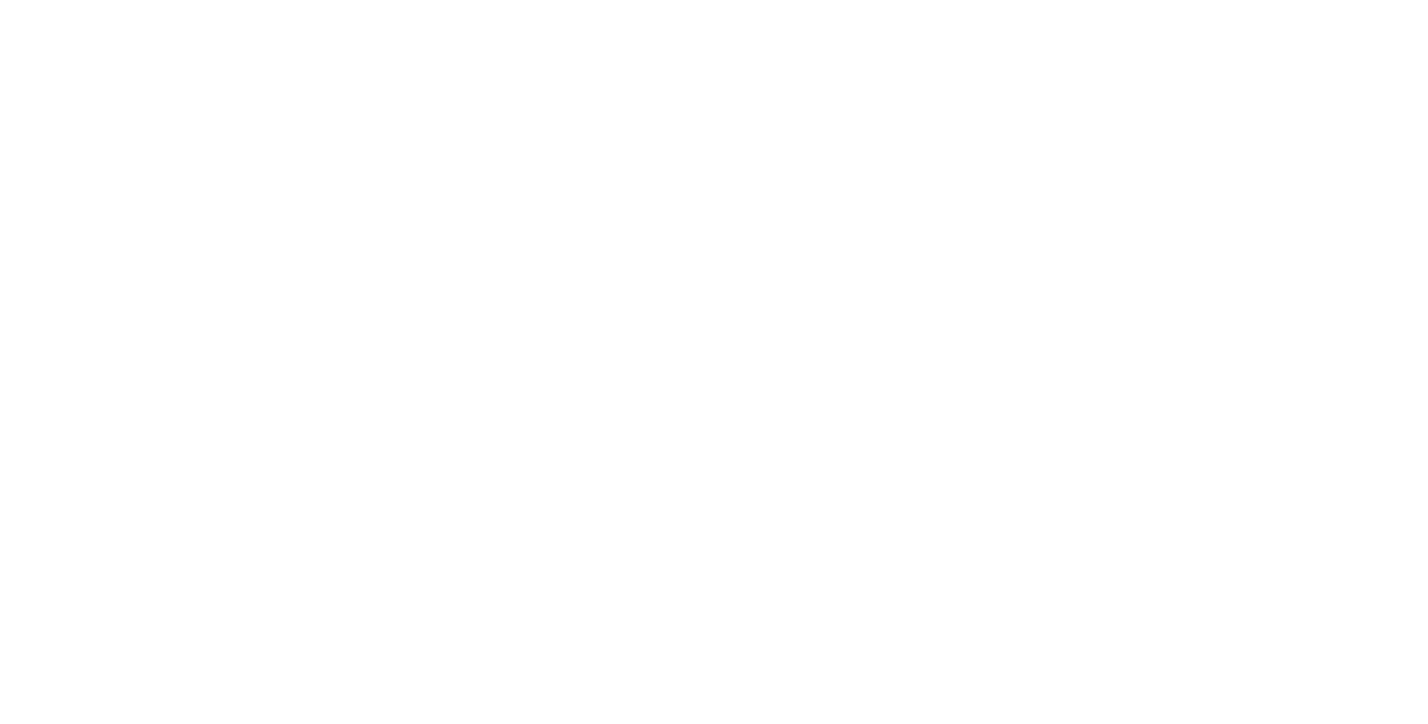 scroll, scrollTop: 0, scrollLeft: 0, axis: both 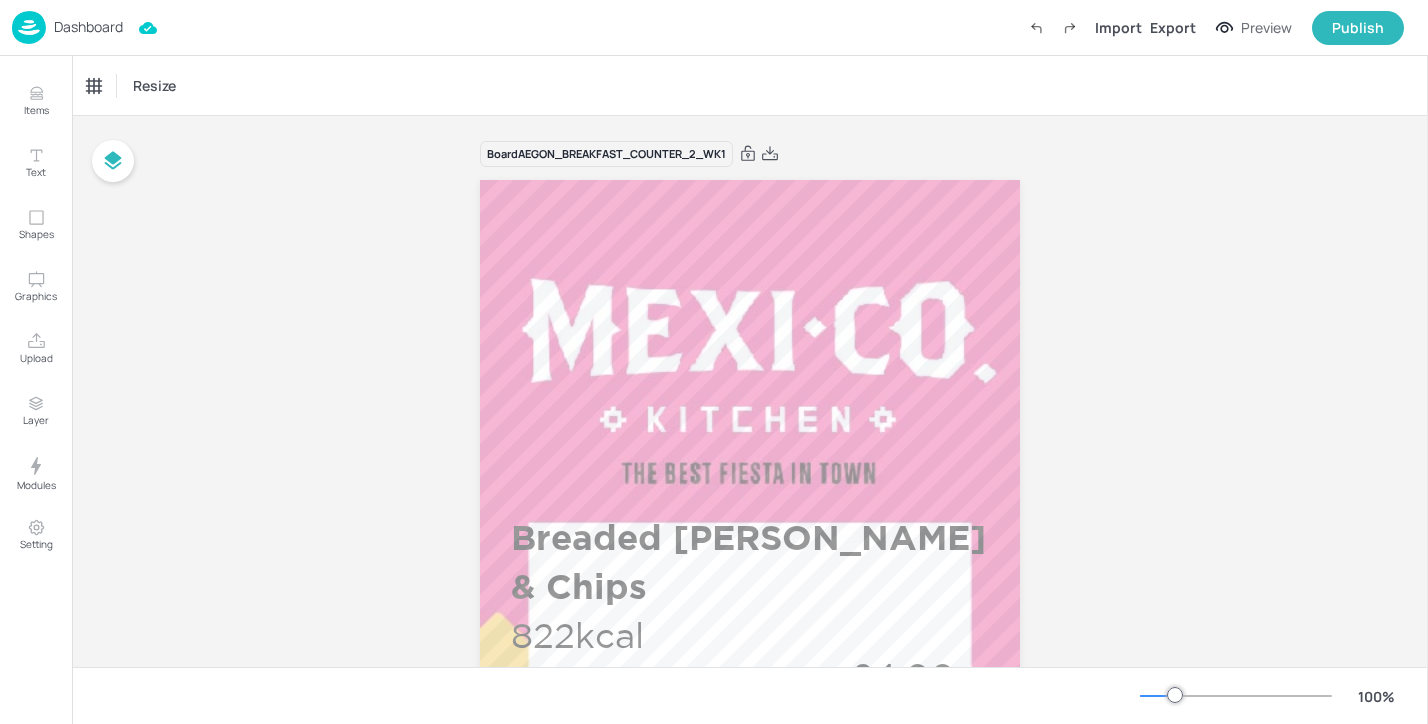 click on "Dashboard" at bounding box center (67, 27) 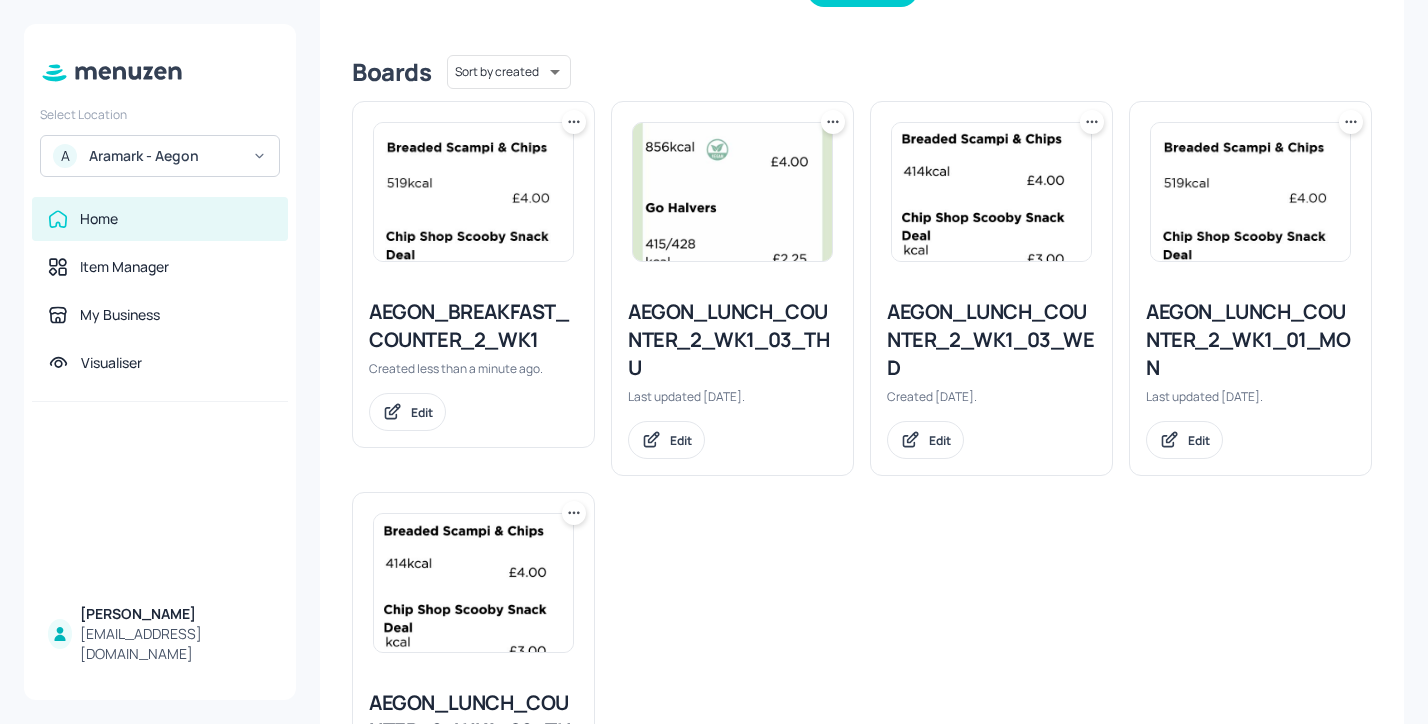 scroll, scrollTop: 529, scrollLeft: 0, axis: vertical 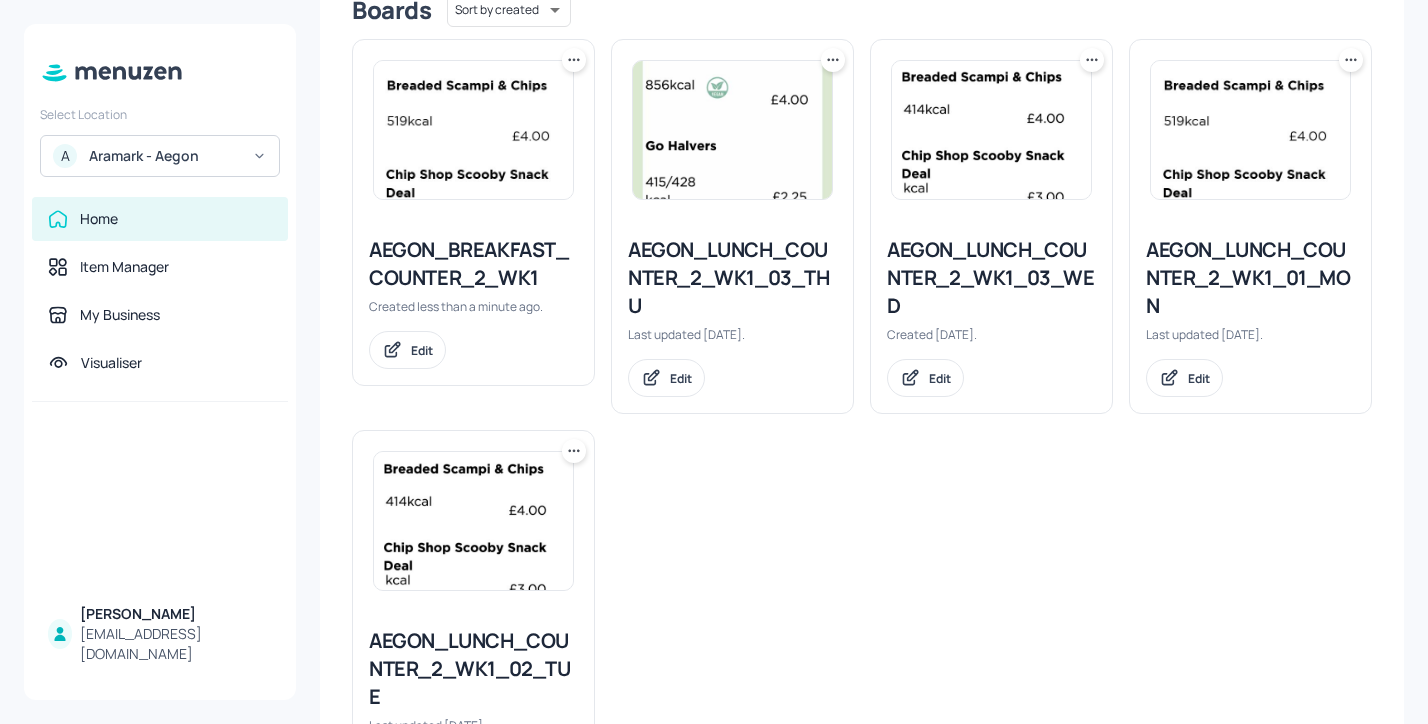 click on "AEGON_LUNCH_COUNTER_2_WK1_01_MON" at bounding box center (1250, 278) 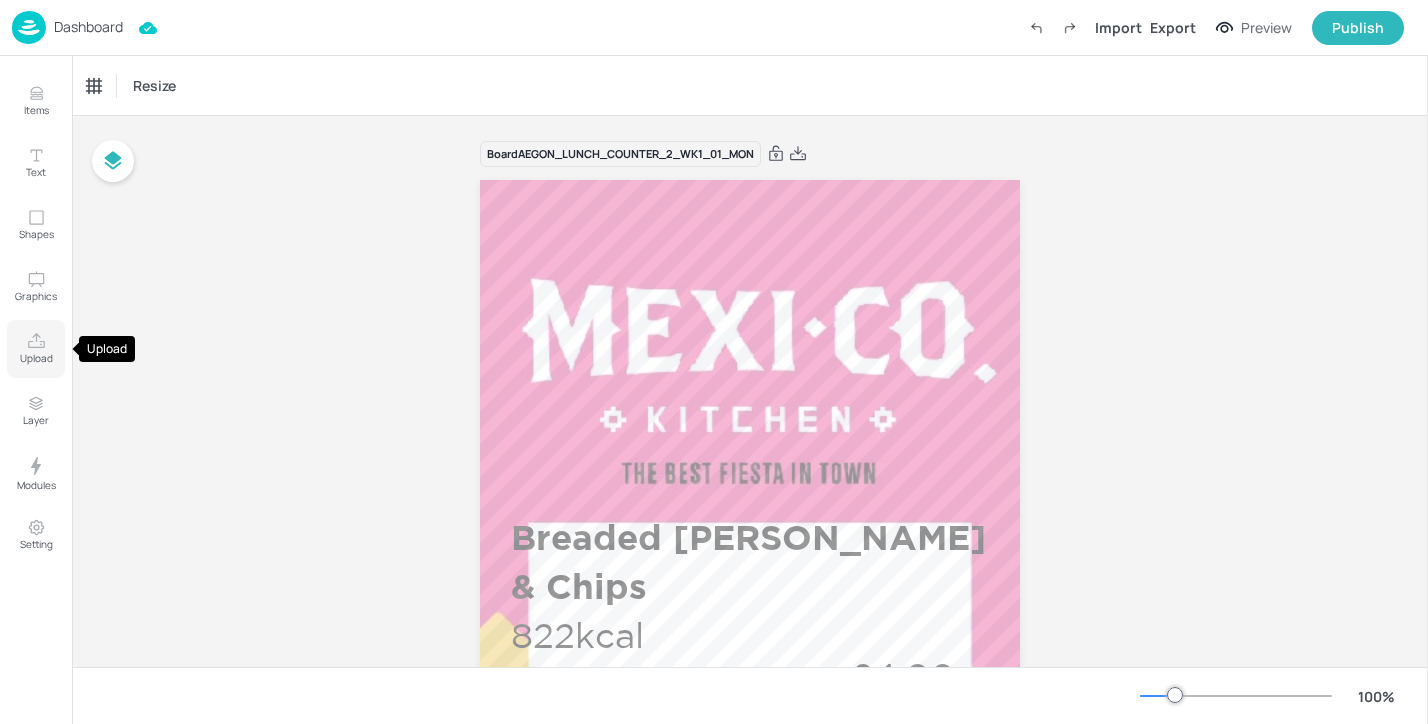 click 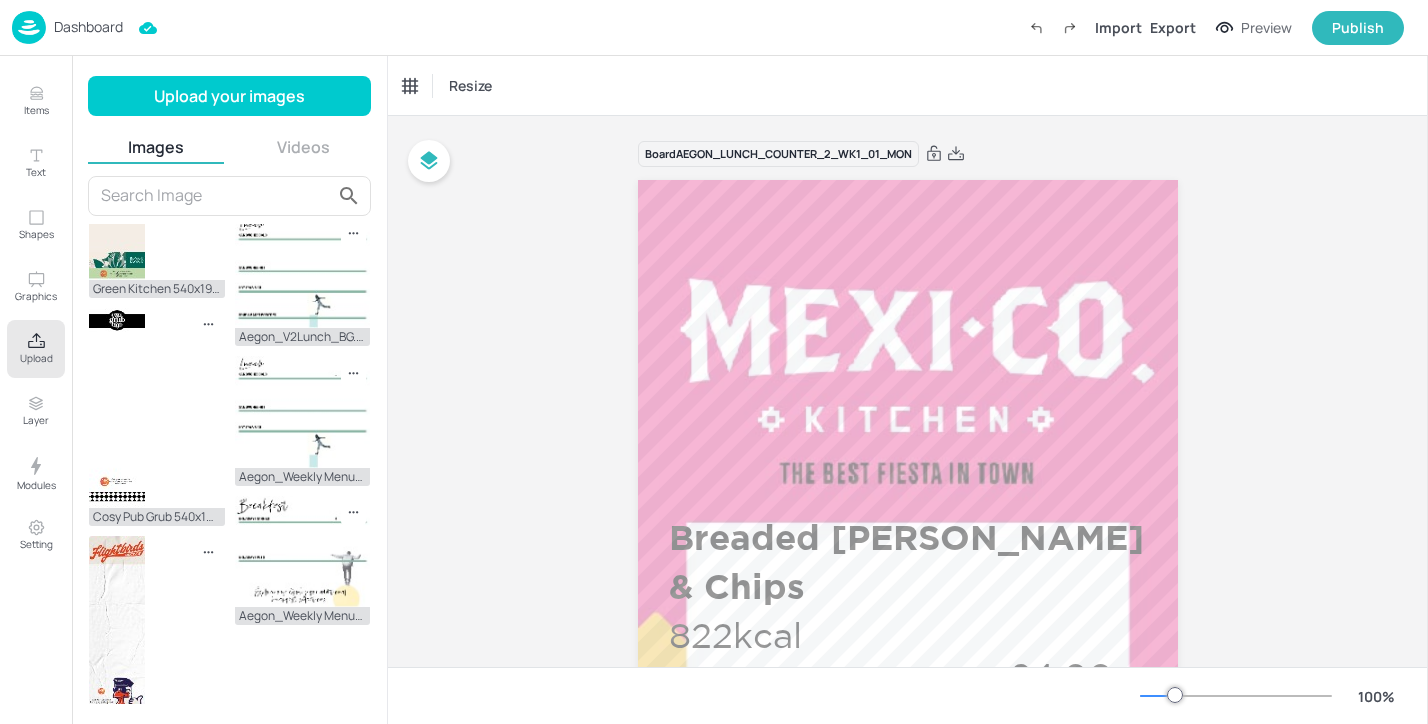 scroll, scrollTop: 423, scrollLeft: 0, axis: vertical 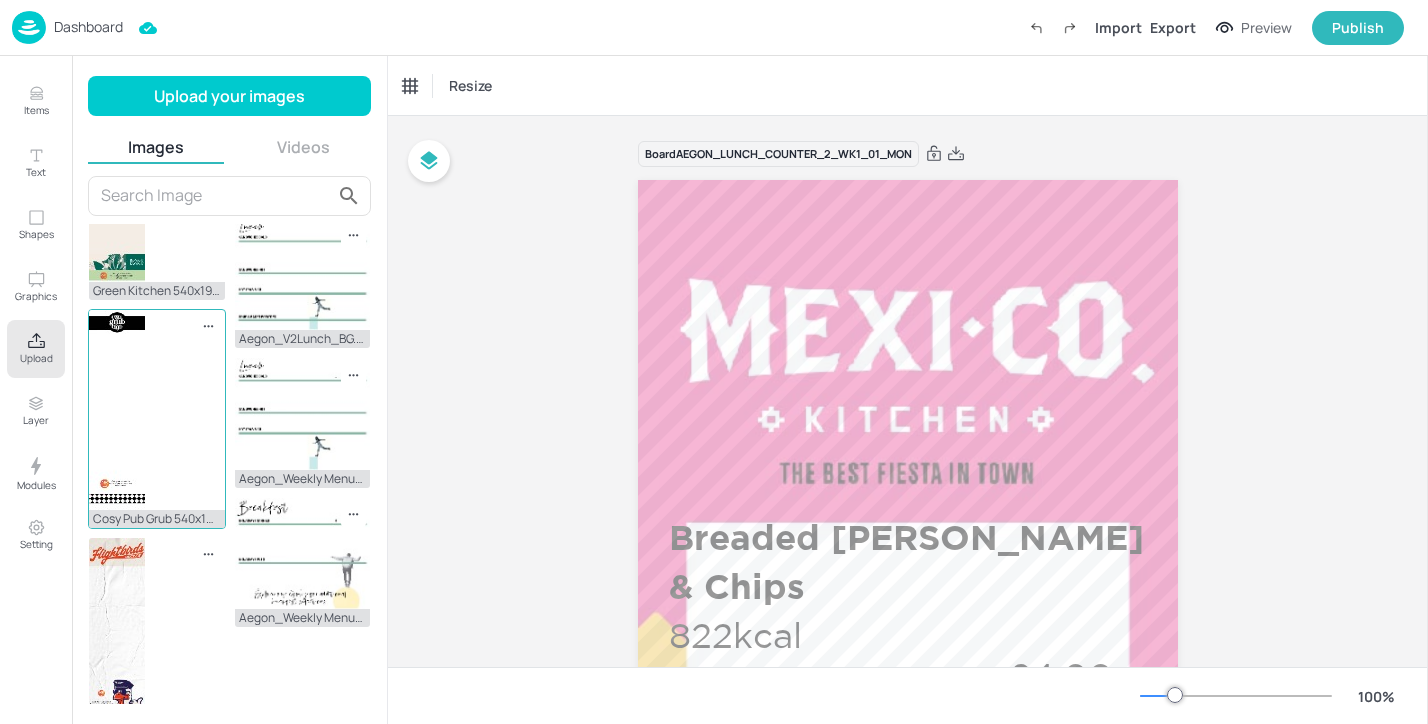click on "Cosy Pub Grub 540x1920-01.jpg" at bounding box center (157, 419) 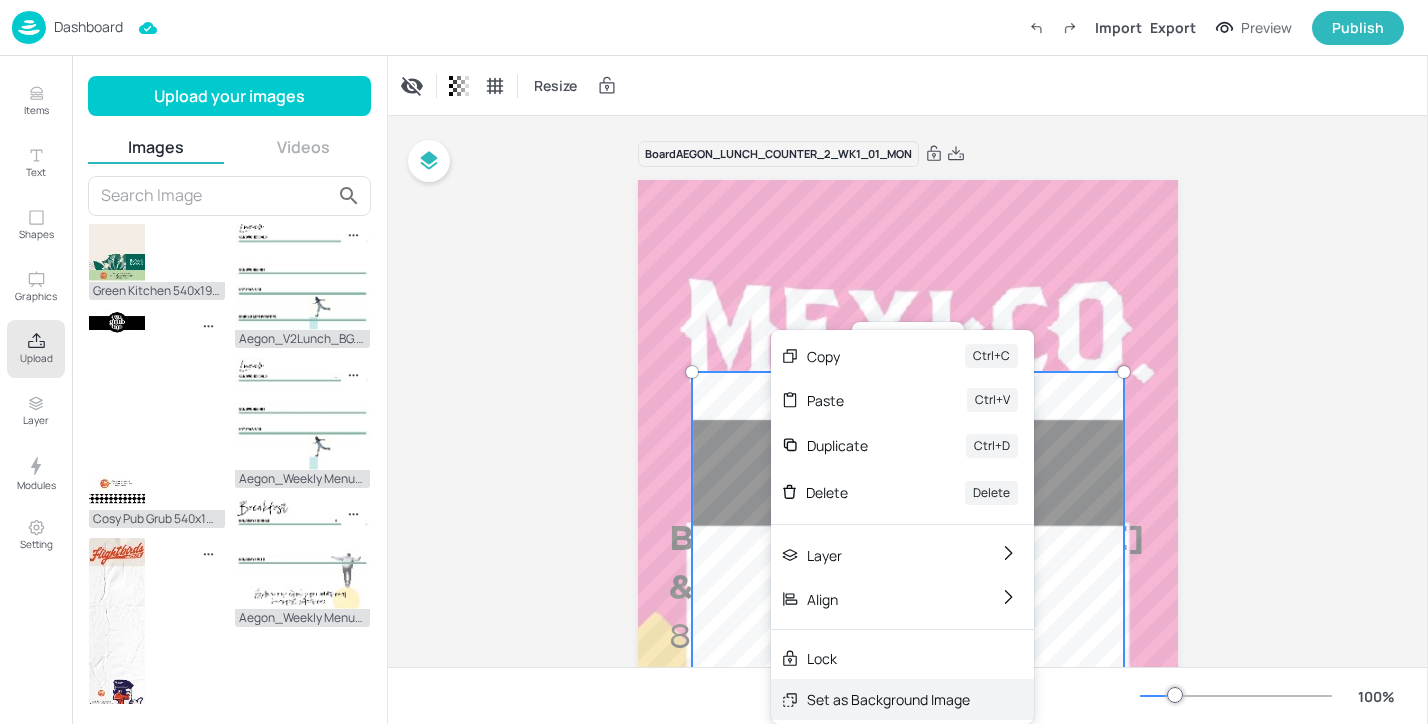 click on "Set as Background Image" at bounding box center [888, 699] 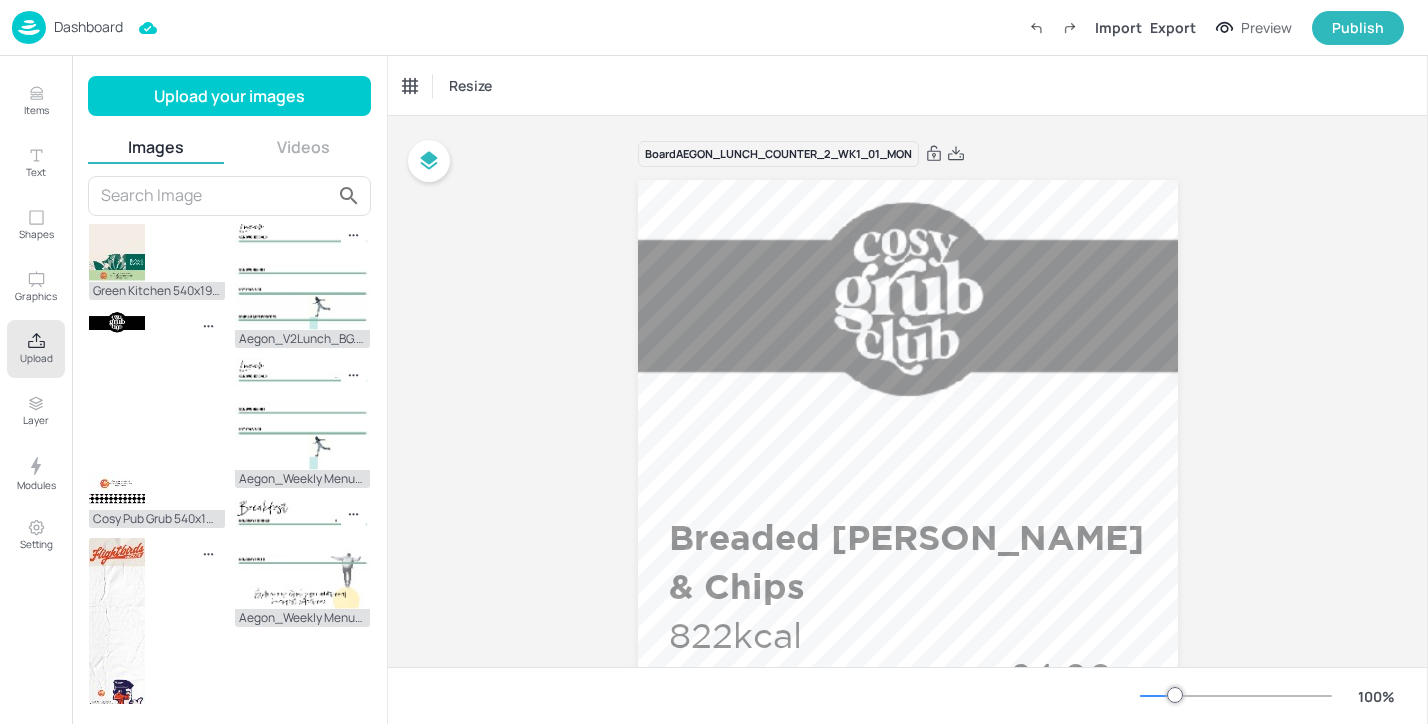 click on "Dashboard" at bounding box center (67, 27) 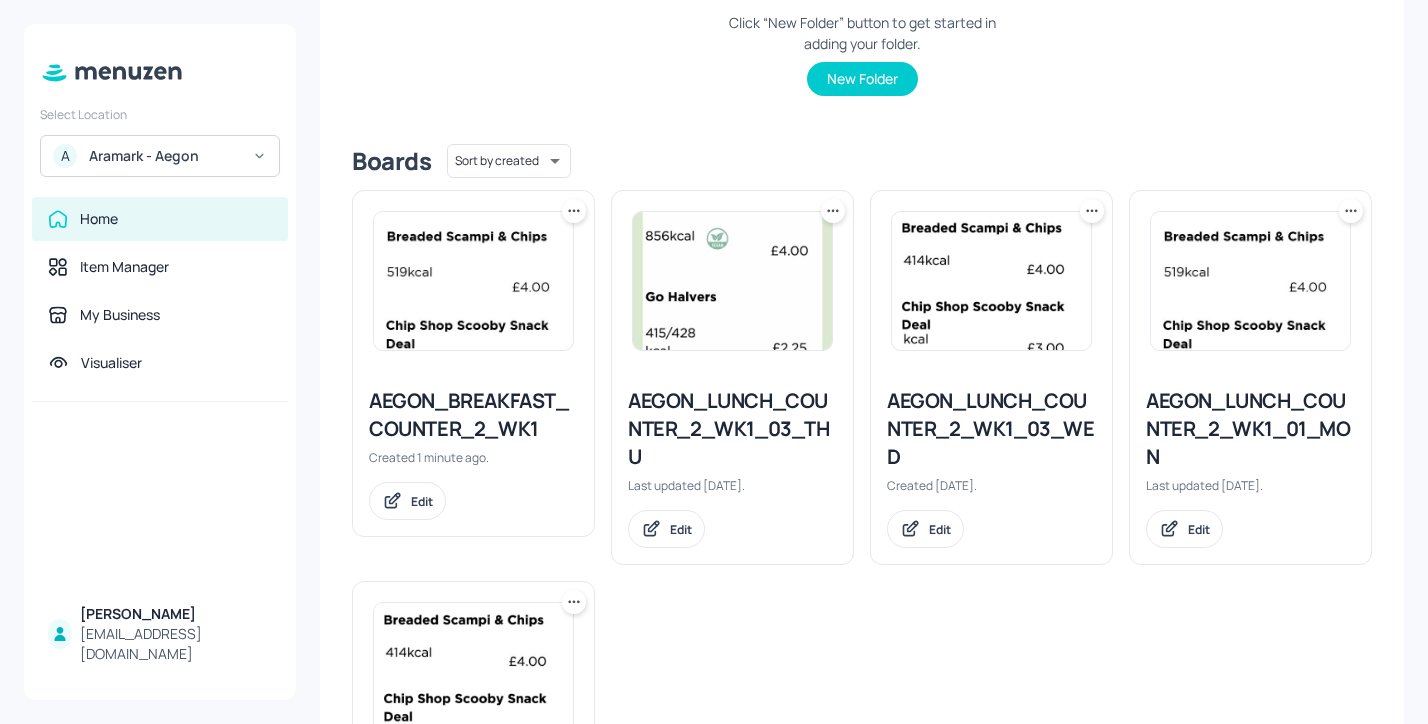 scroll, scrollTop: 519, scrollLeft: 0, axis: vertical 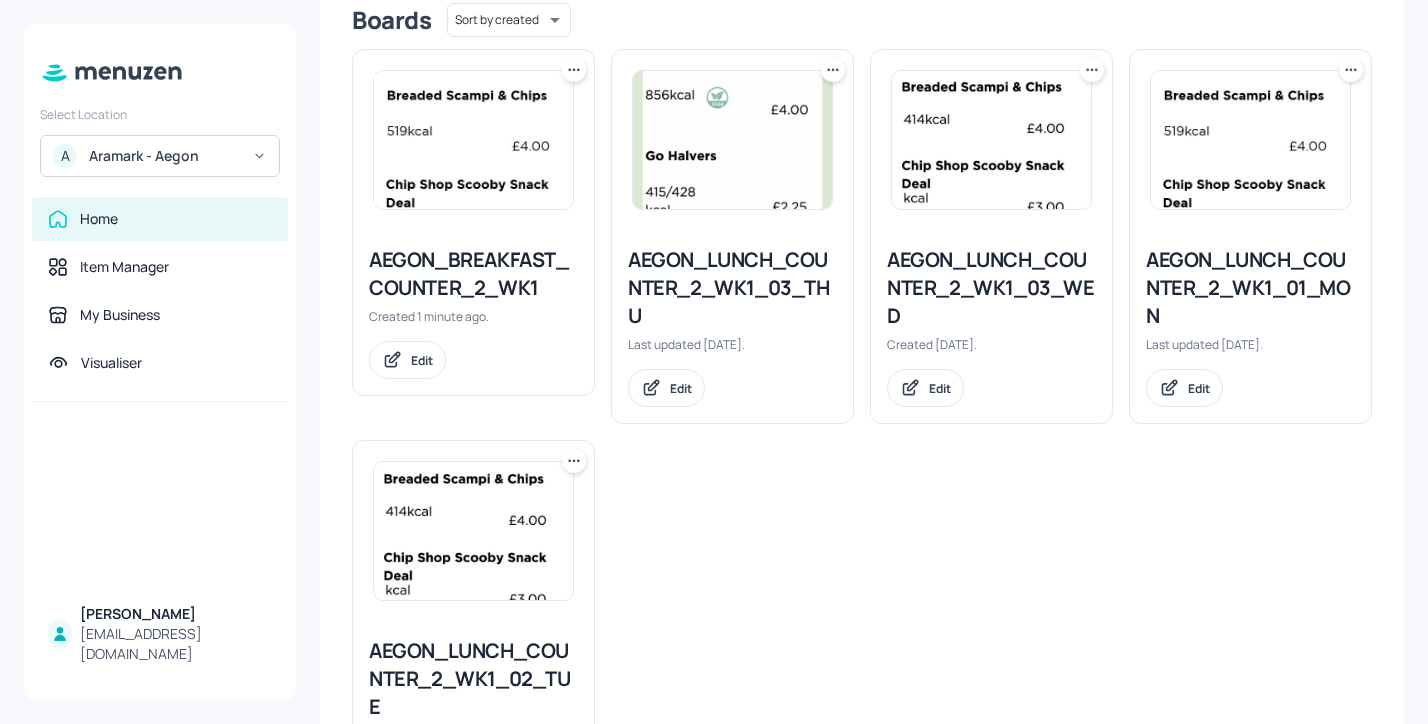 click on "AEGON_BREAKFAST_COUNTER_2_WK1" at bounding box center [473, 274] 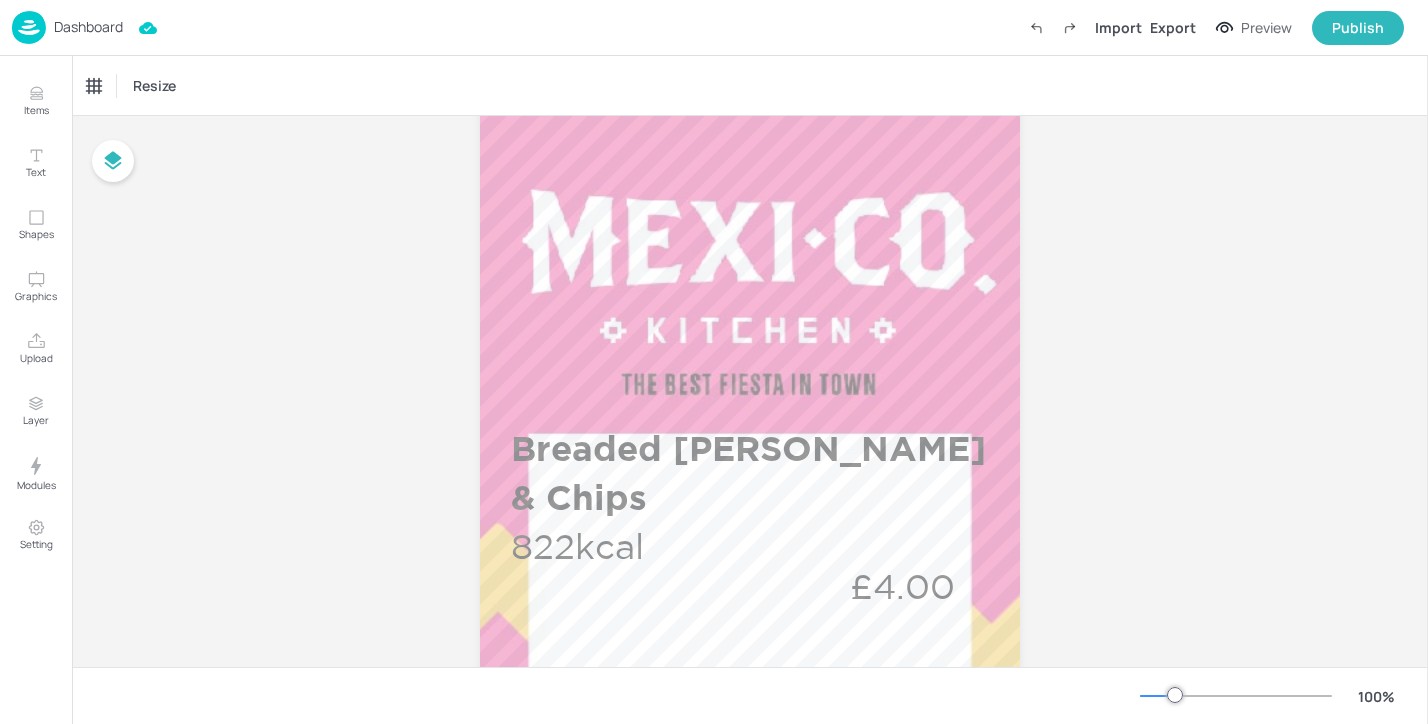 scroll, scrollTop: 55, scrollLeft: 0, axis: vertical 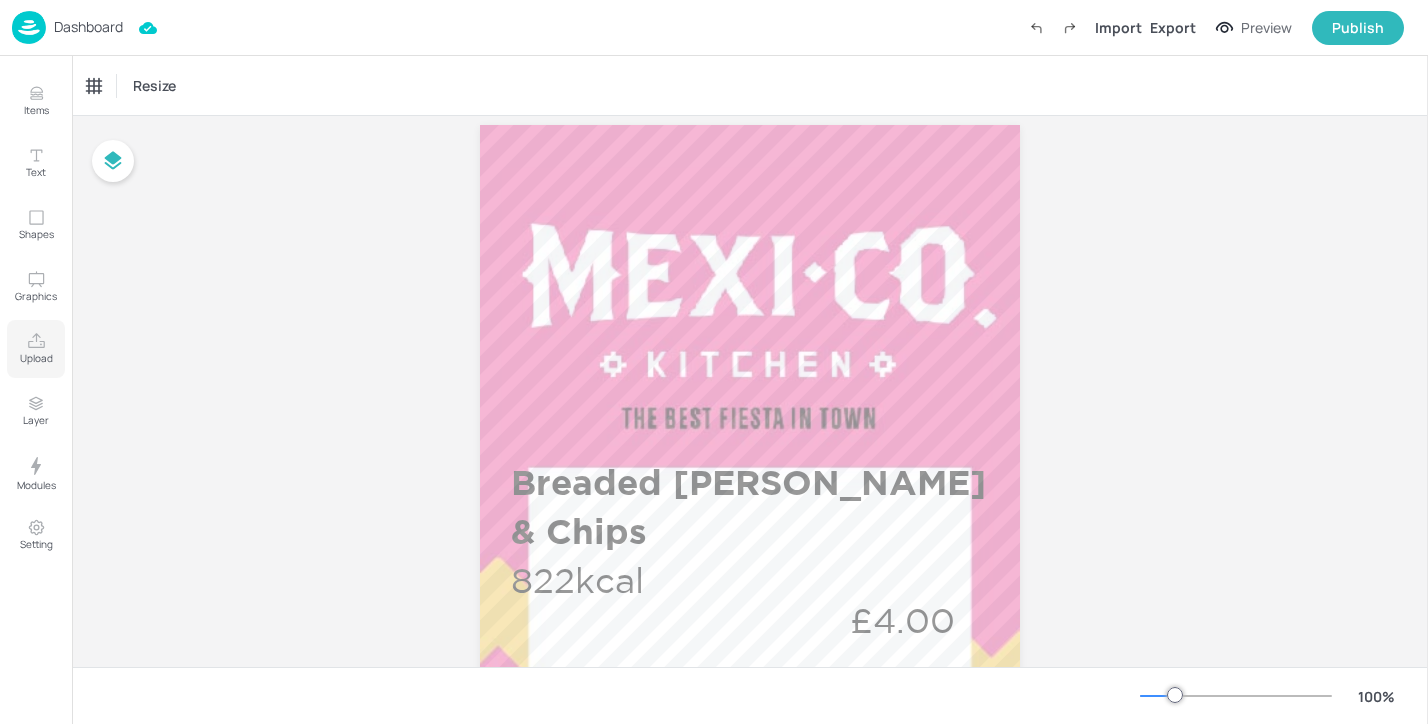 click on "Upload" at bounding box center [36, 349] 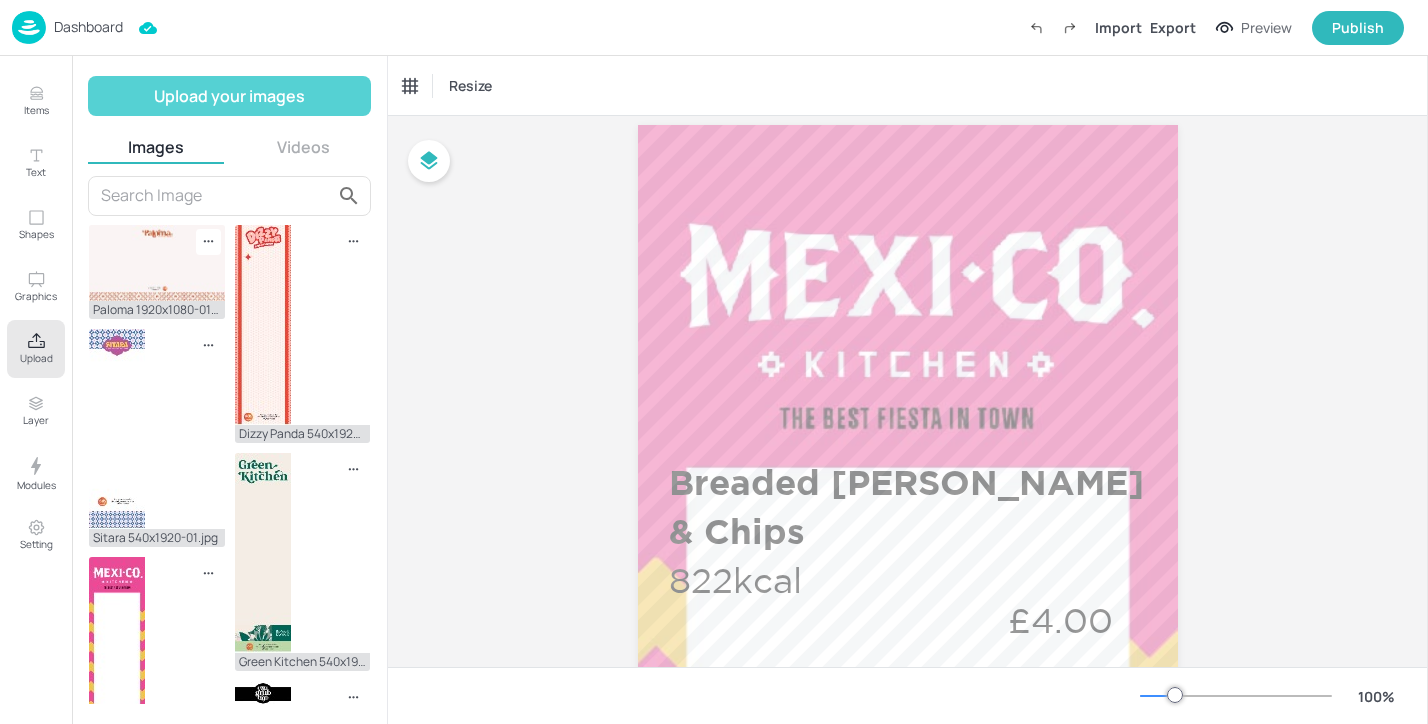 click on "Upload your images" at bounding box center [229, 96] 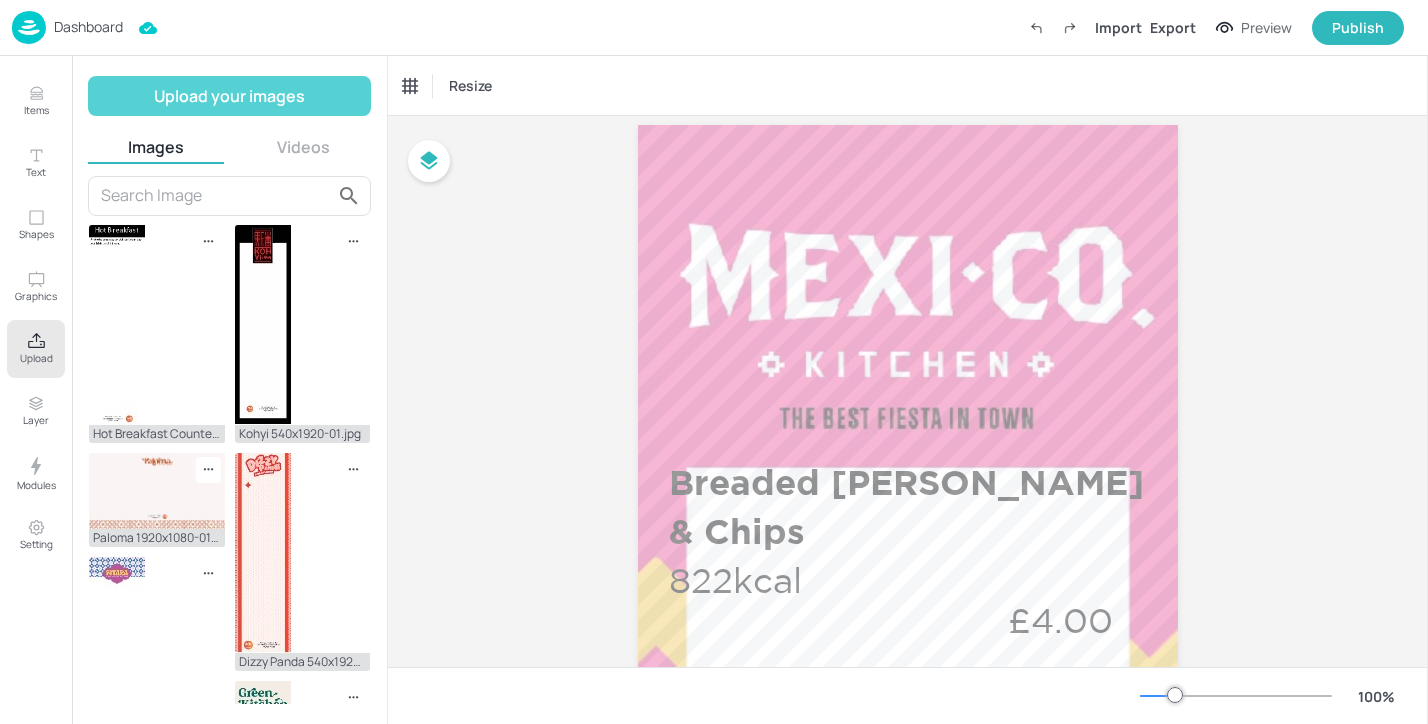 click on "Upload your images" at bounding box center [229, 96] 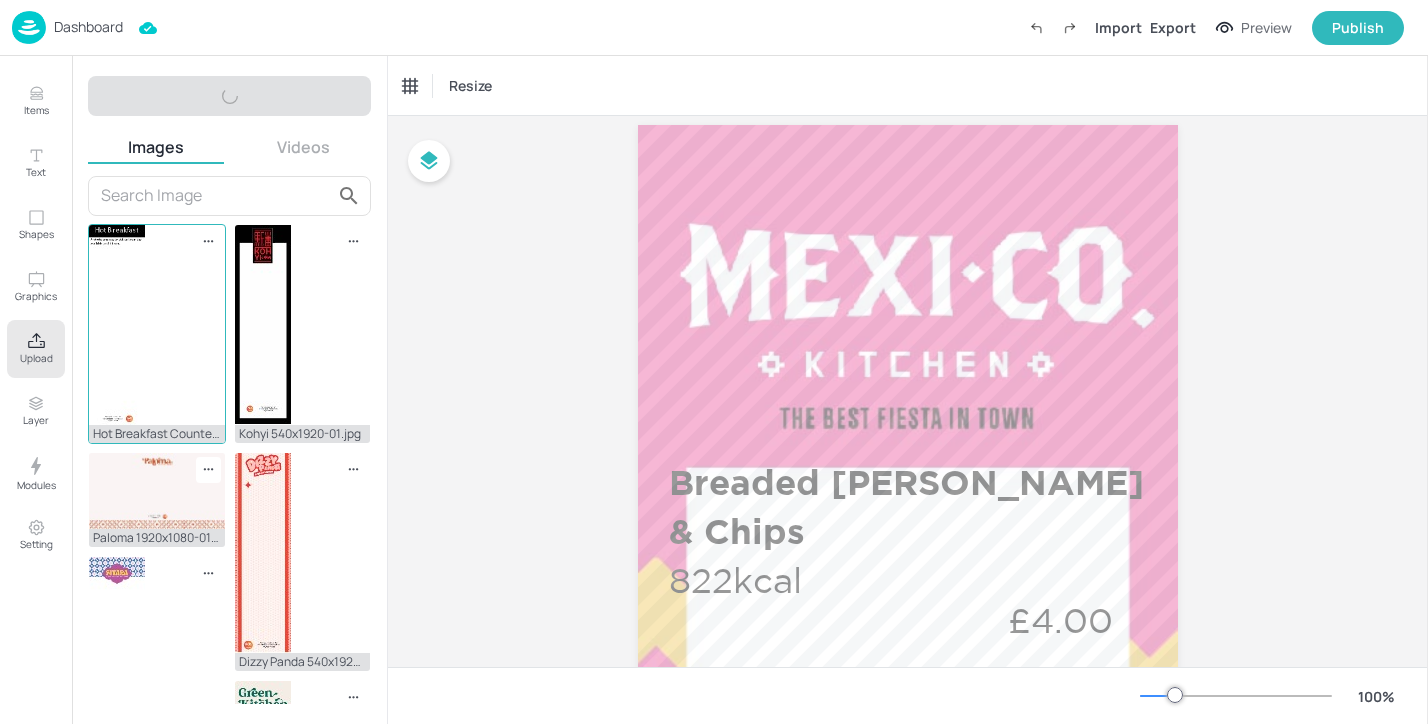 click on "Hot Breakfast Counter 2 - Portrait-01.jpg" at bounding box center (157, 334) 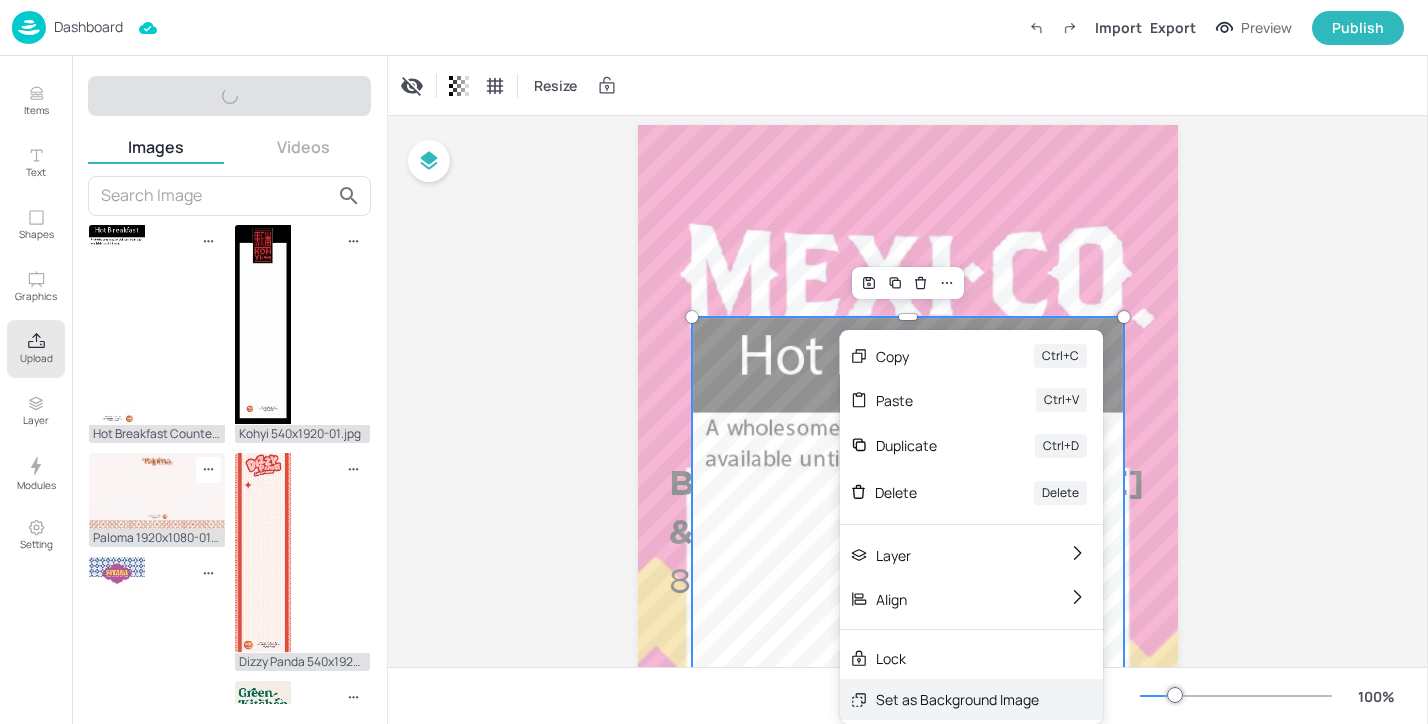 click on "Set as Background Image" at bounding box center (957, 699) 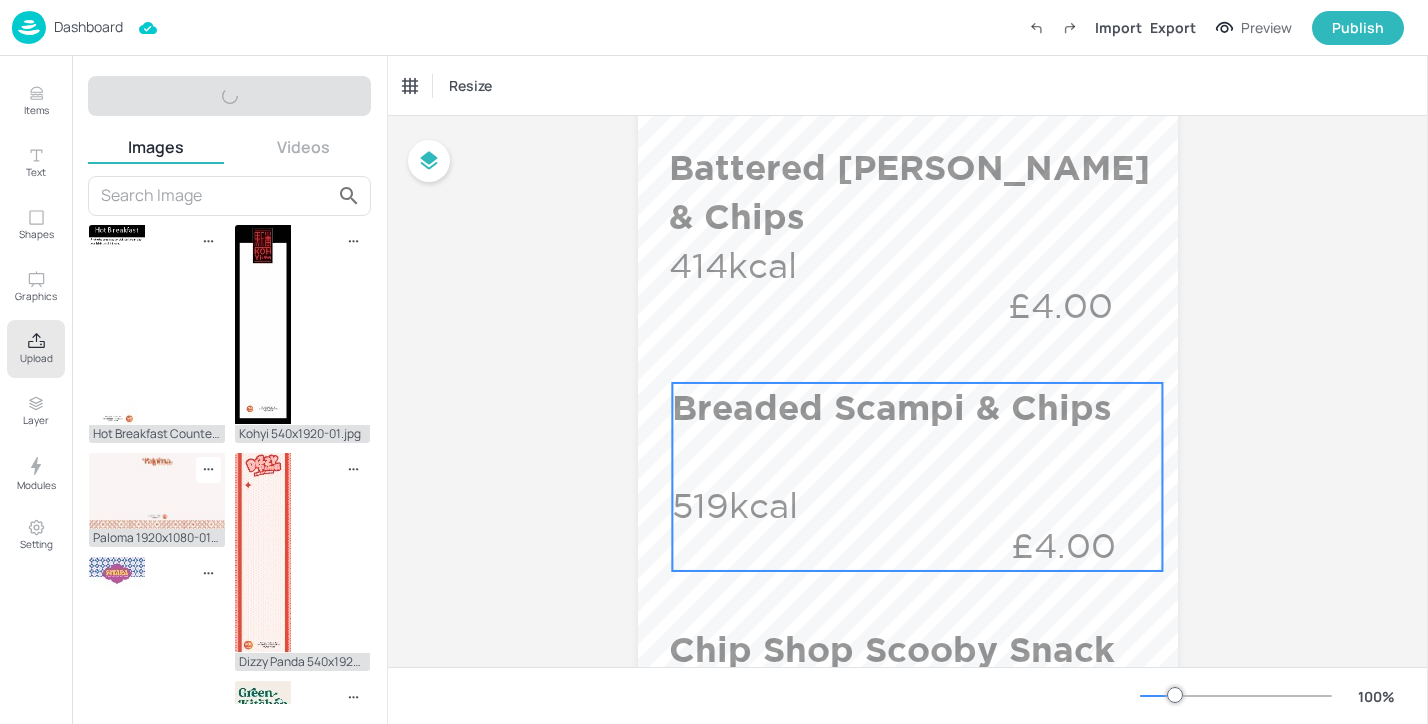 scroll, scrollTop: 1060, scrollLeft: 0, axis: vertical 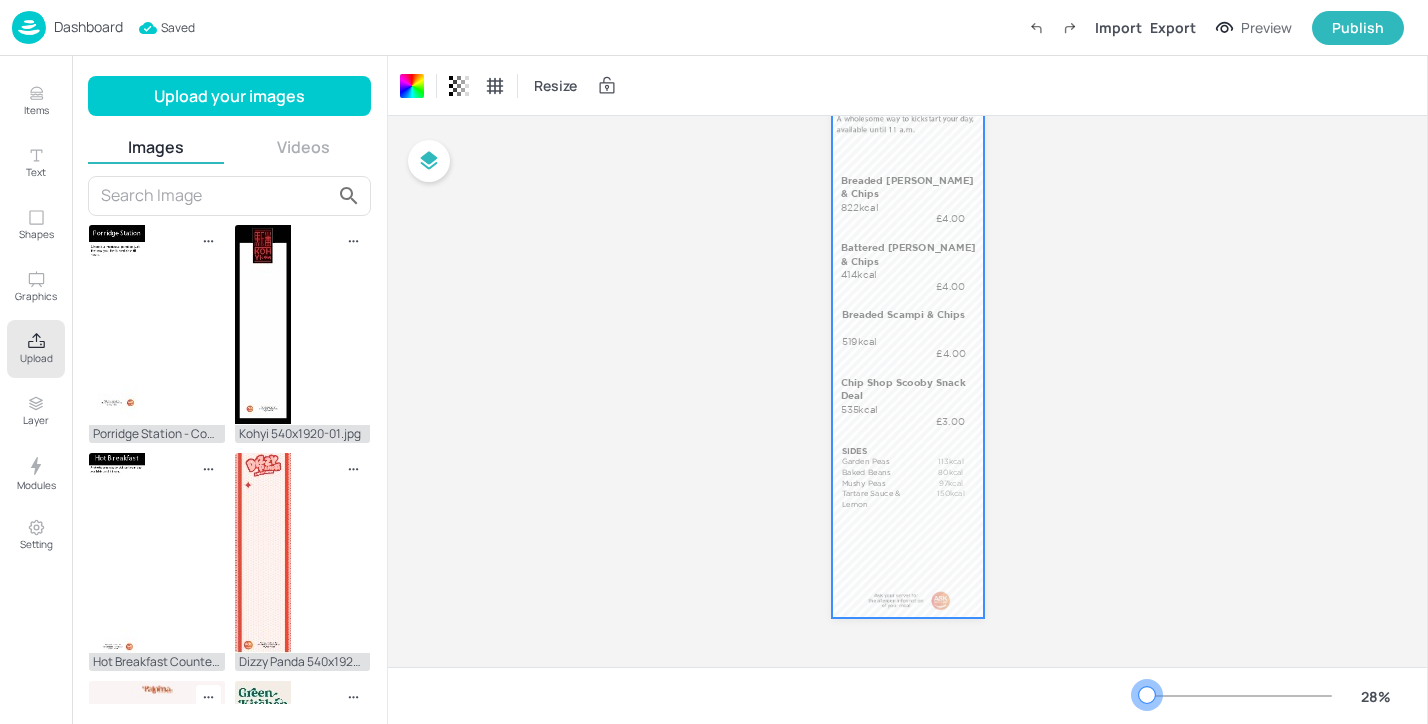 drag, startPoint x: 1177, startPoint y: 696, endPoint x: 1147, endPoint y: 694, distance: 30.066593 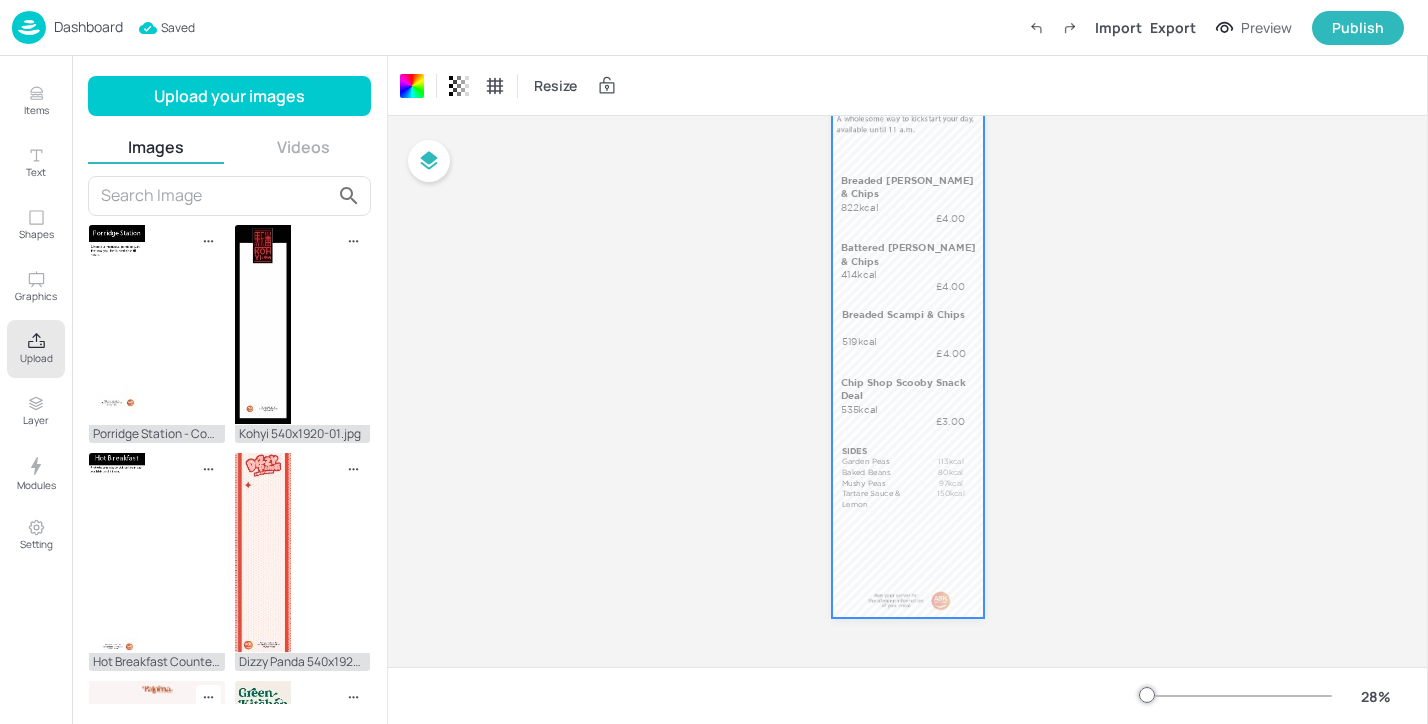 scroll, scrollTop: 0, scrollLeft: 0, axis: both 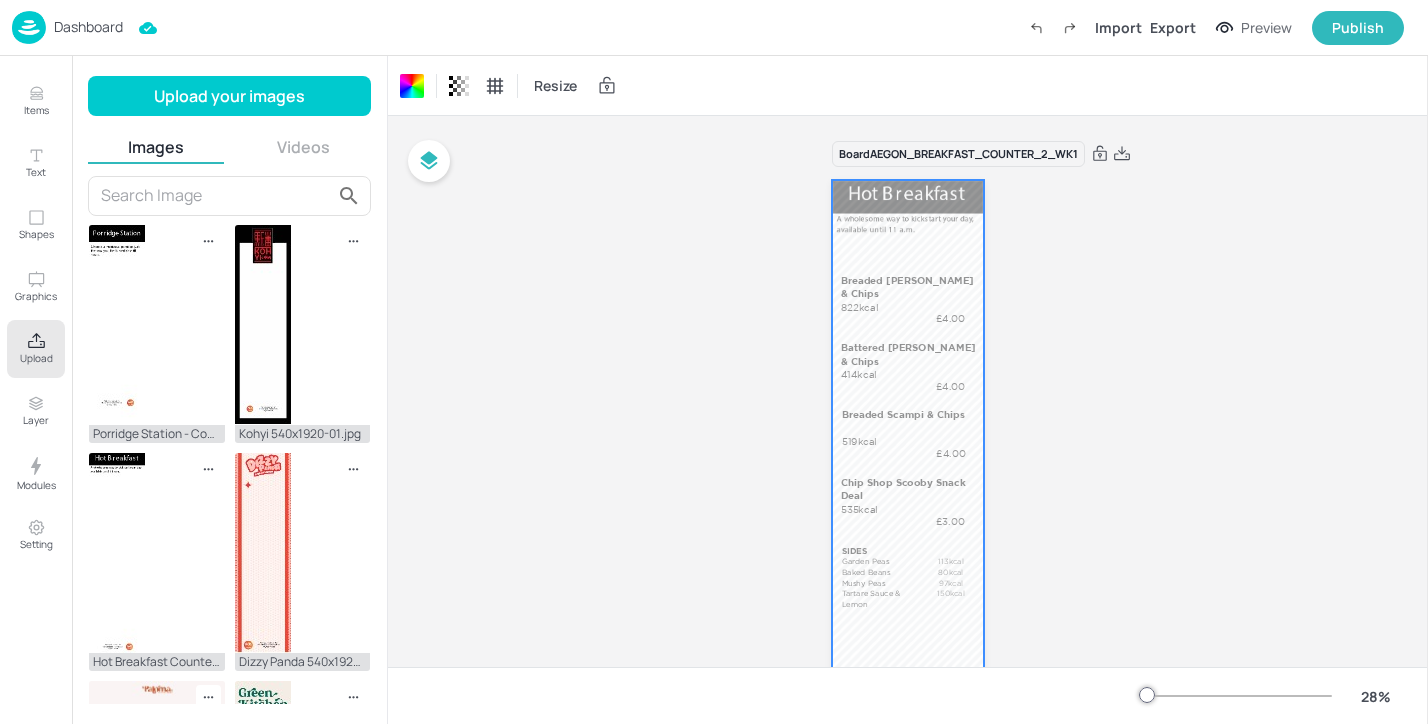 click on "Dashboard" at bounding box center (67, 27) 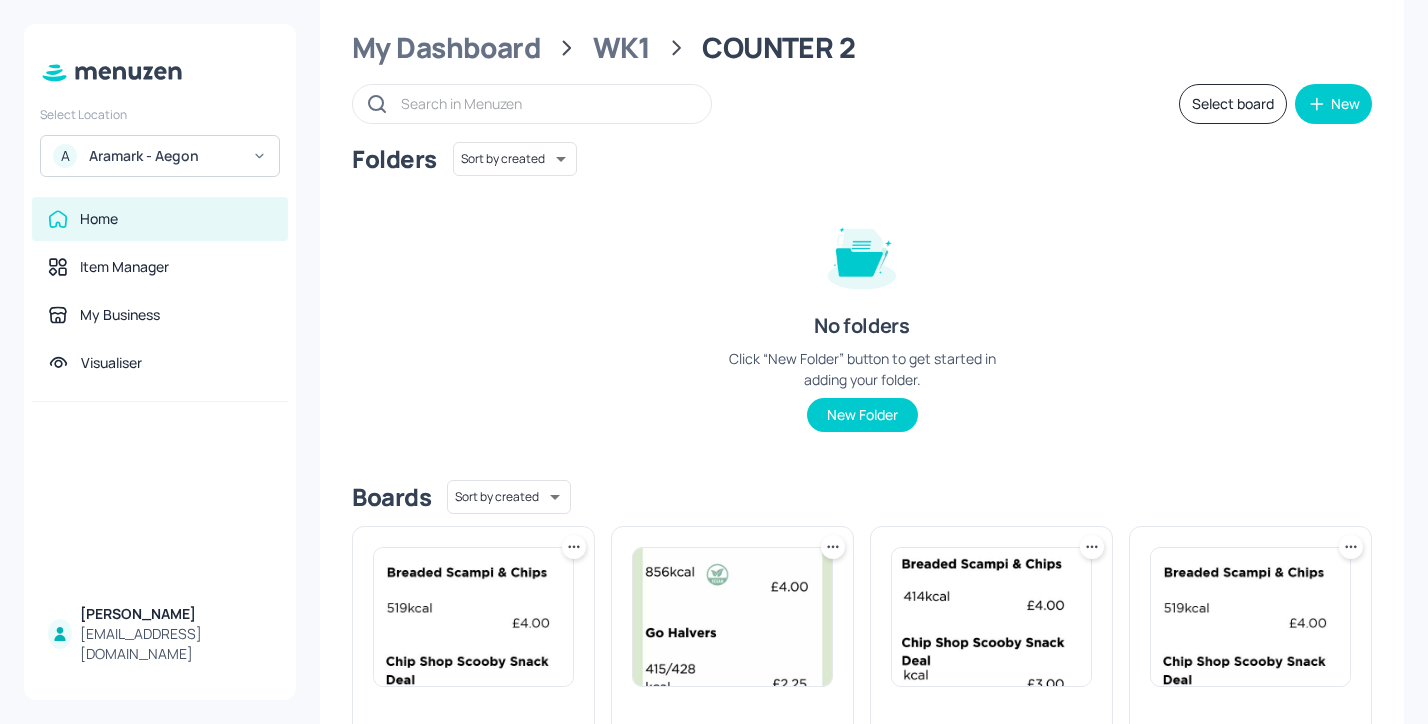 scroll, scrollTop: 36, scrollLeft: 0, axis: vertical 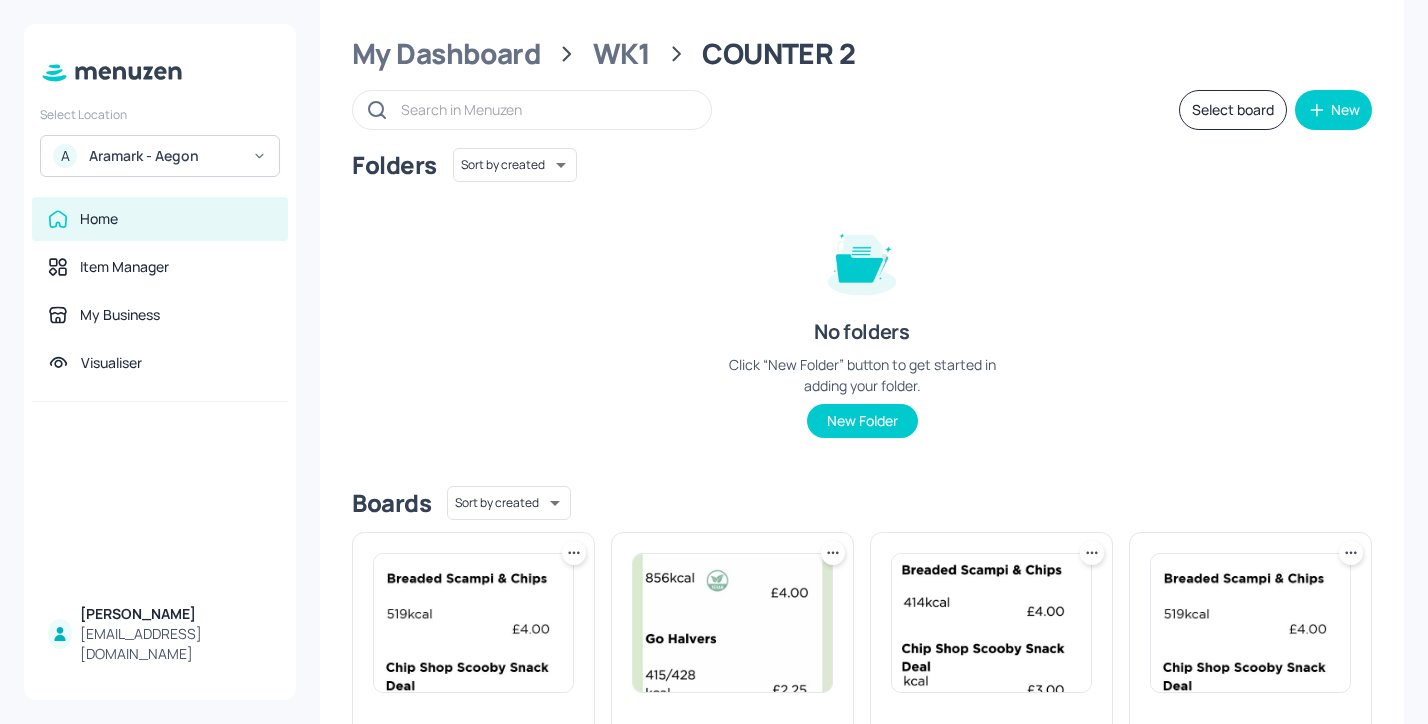click 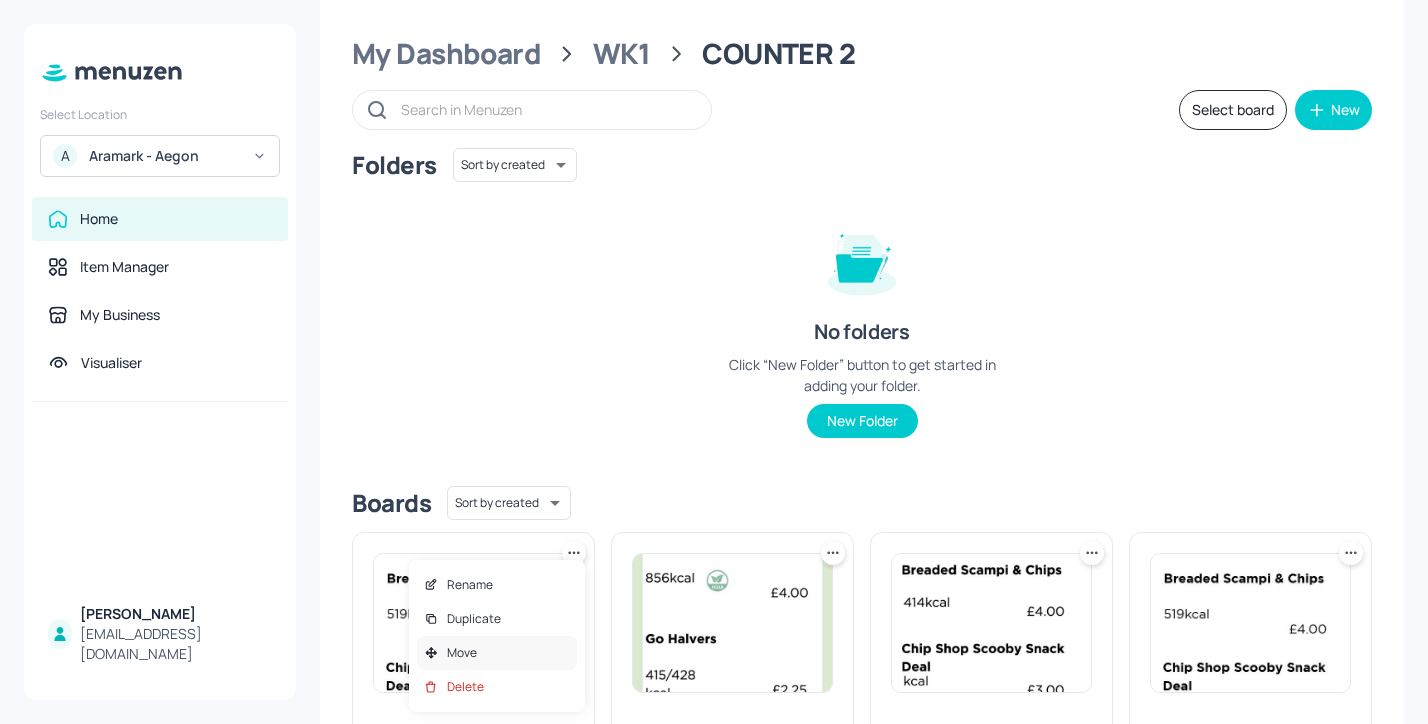 click on "Move" at bounding box center [497, 653] 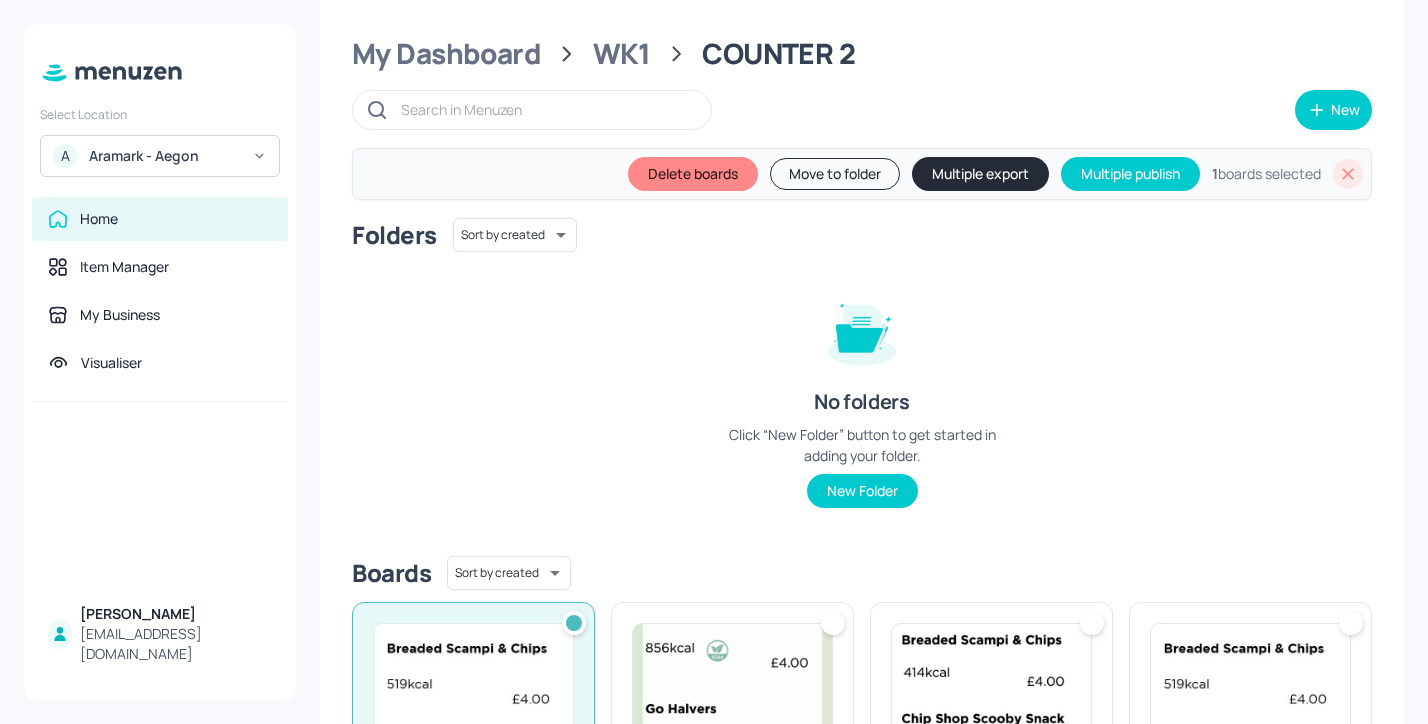 click on "Delete boards Move to folder Multiple export Multiple publish 1  boards selected" at bounding box center (862, 174) 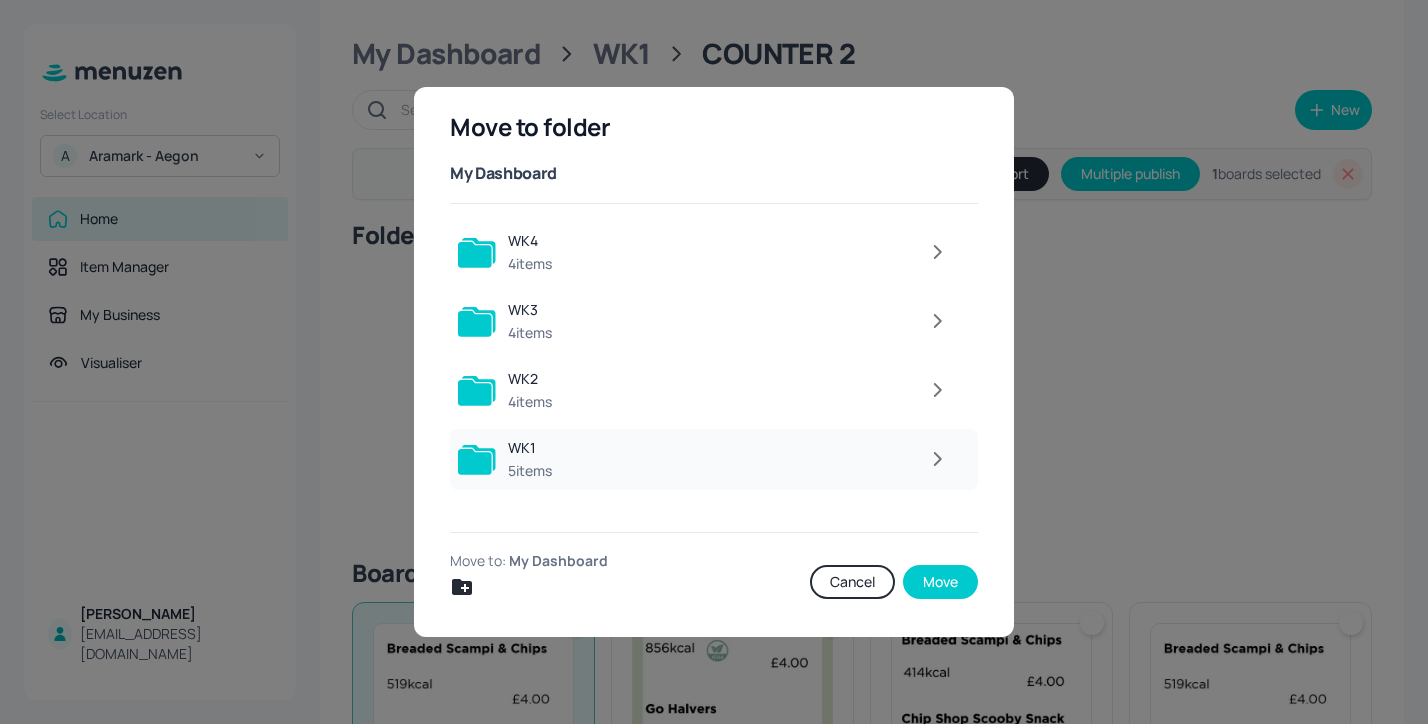 click 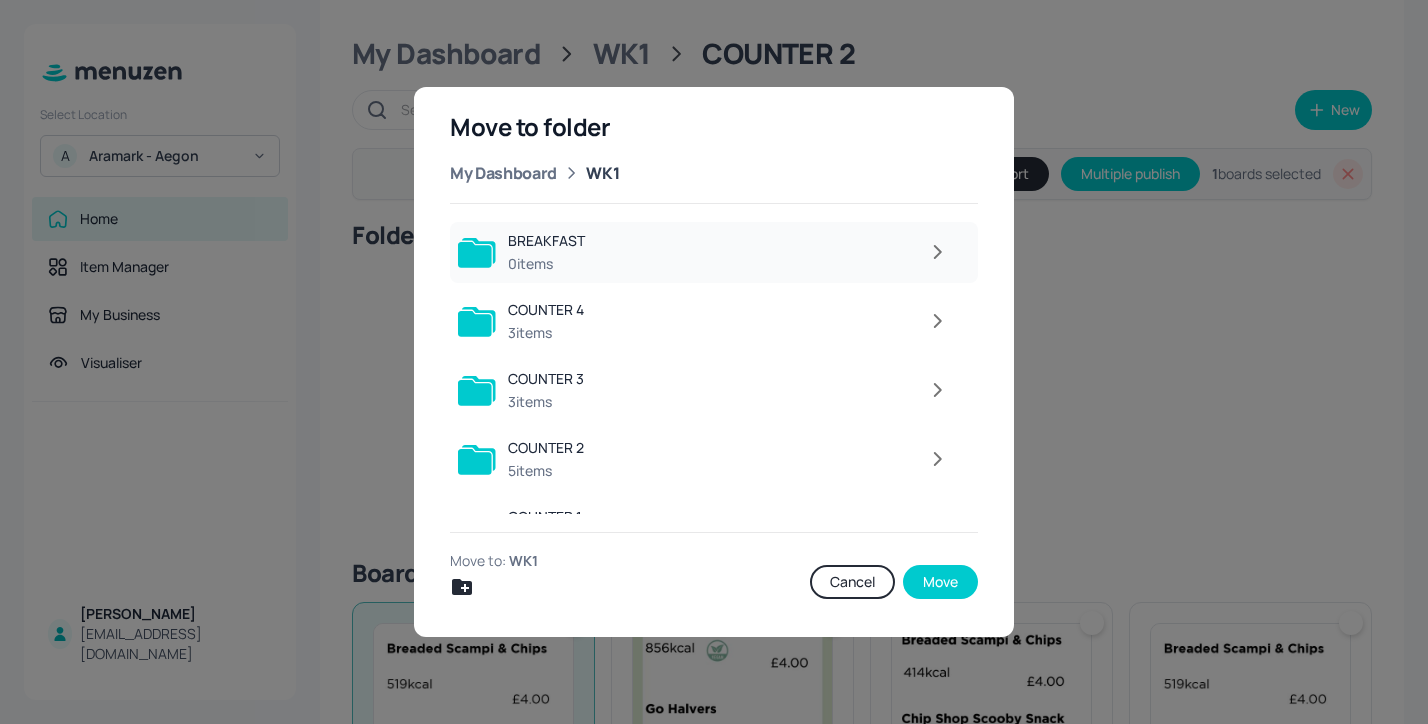 click 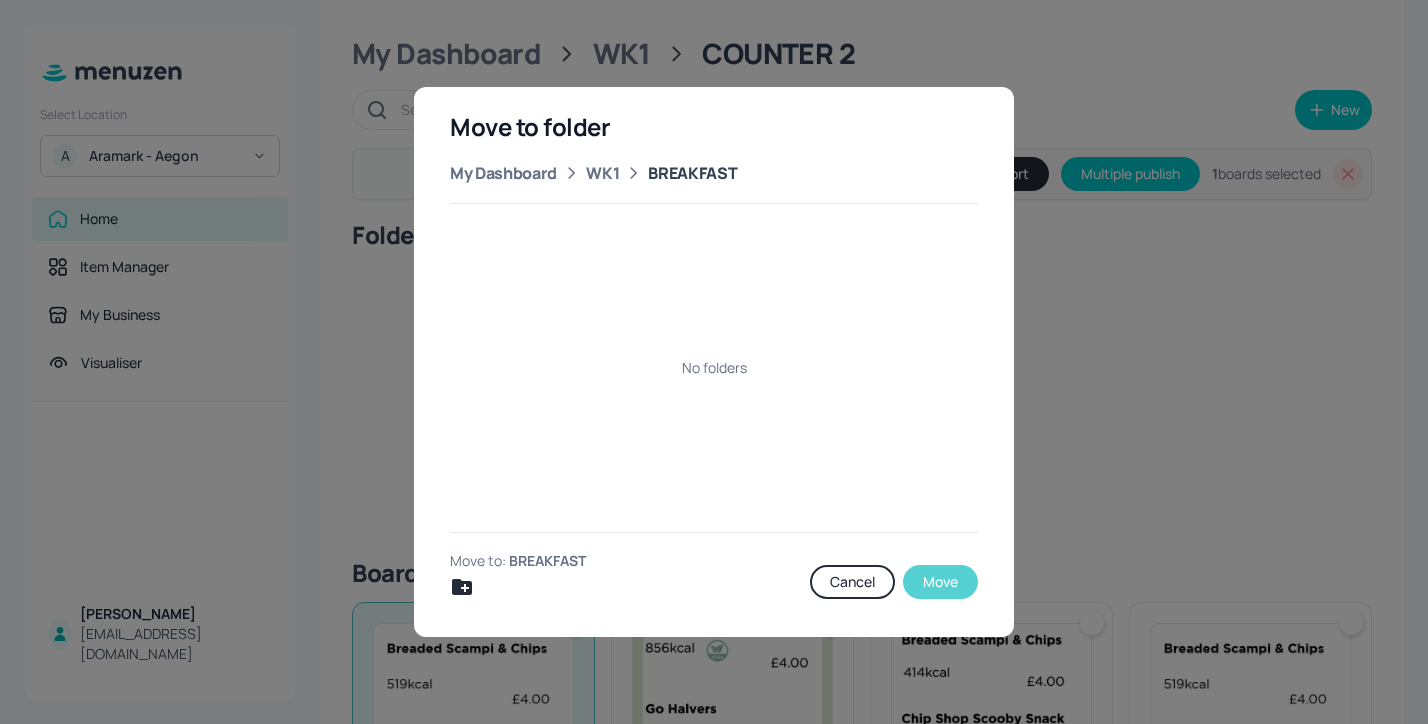 click on "Move" at bounding box center (940, 582) 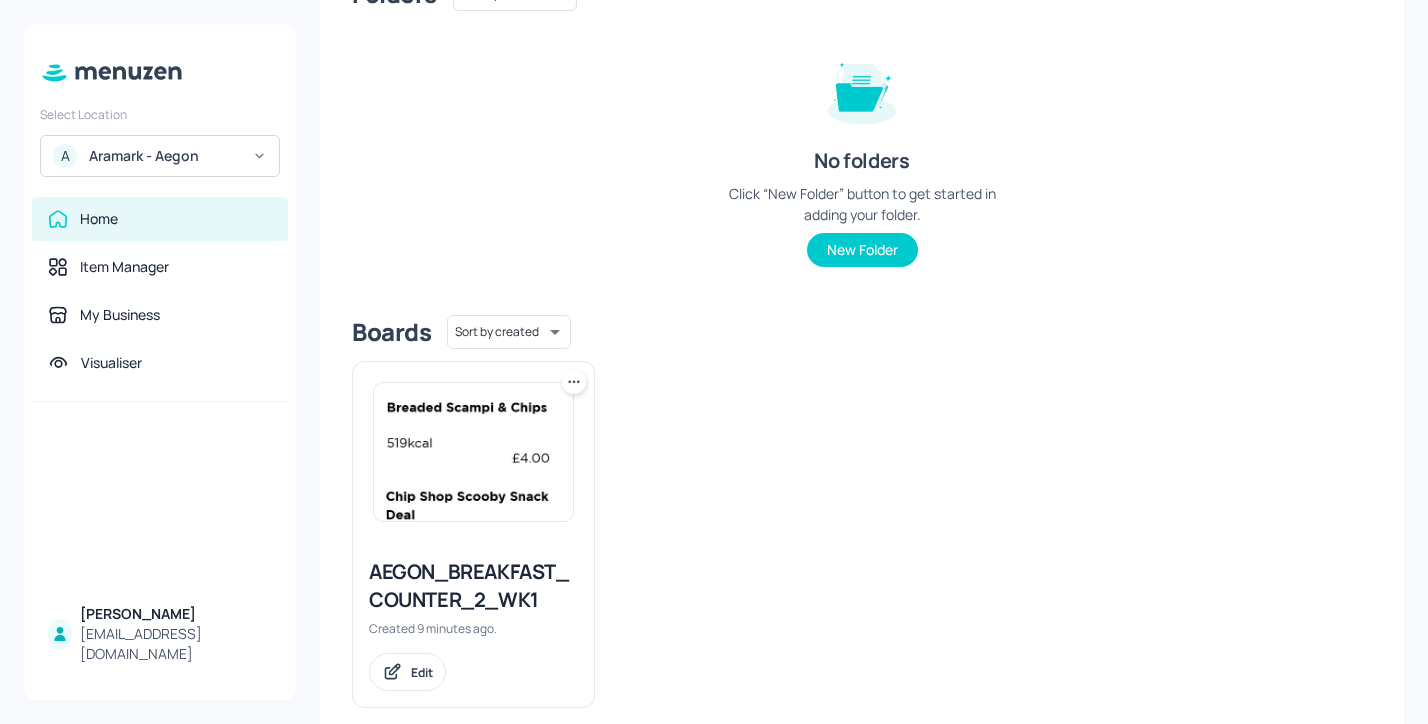 scroll, scrollTop: 239, scrollLeft: 0, axis: vertical 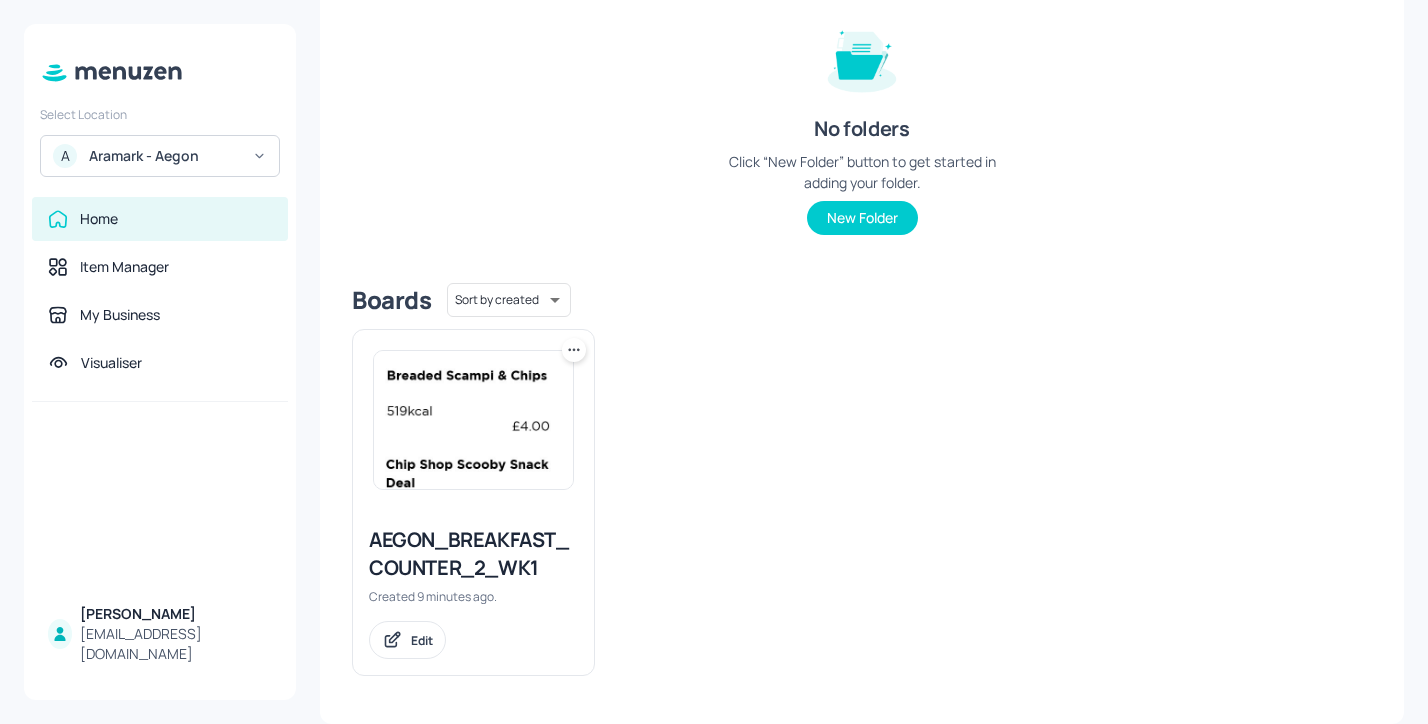 click on "AEGON_BREAKFAST_COUNTER_2_WK1" at bounding box center (473, 554) 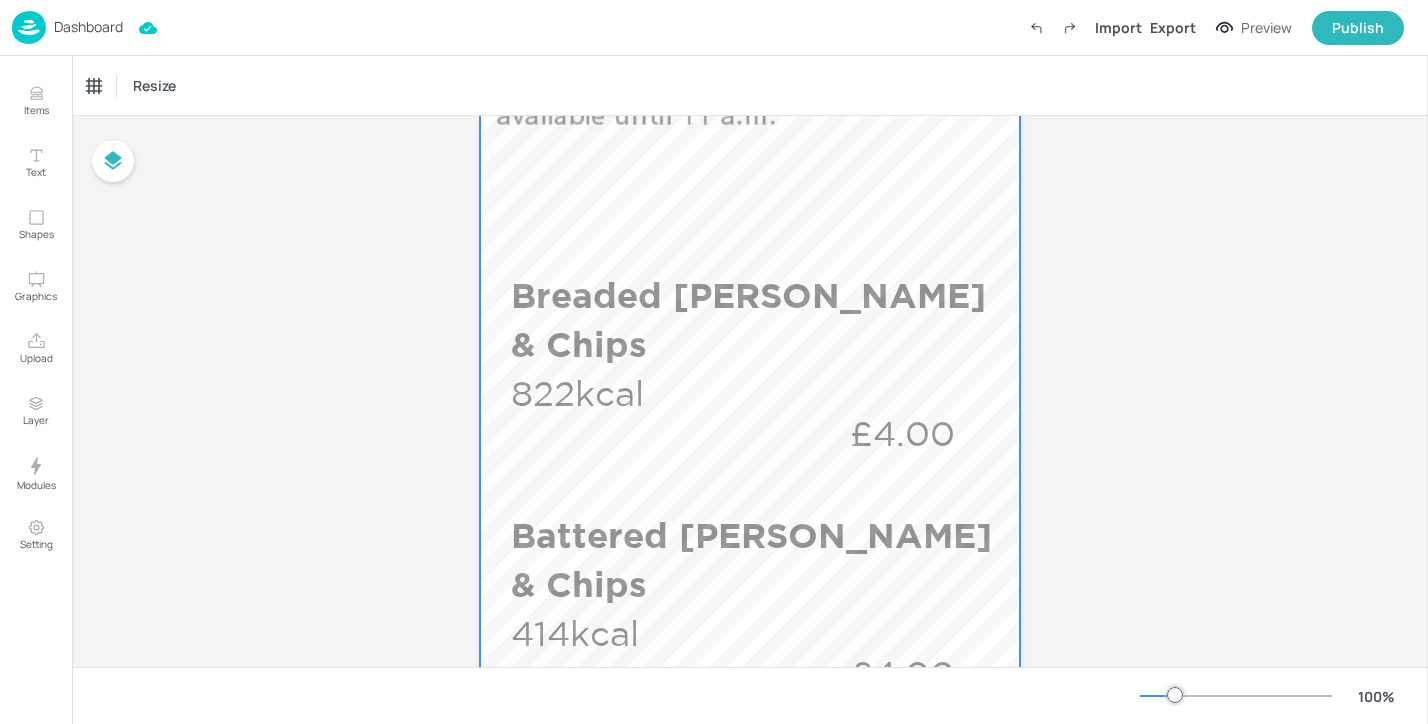 scroll, scrollTop: 345, scrollLeft: 0, axis: vertical 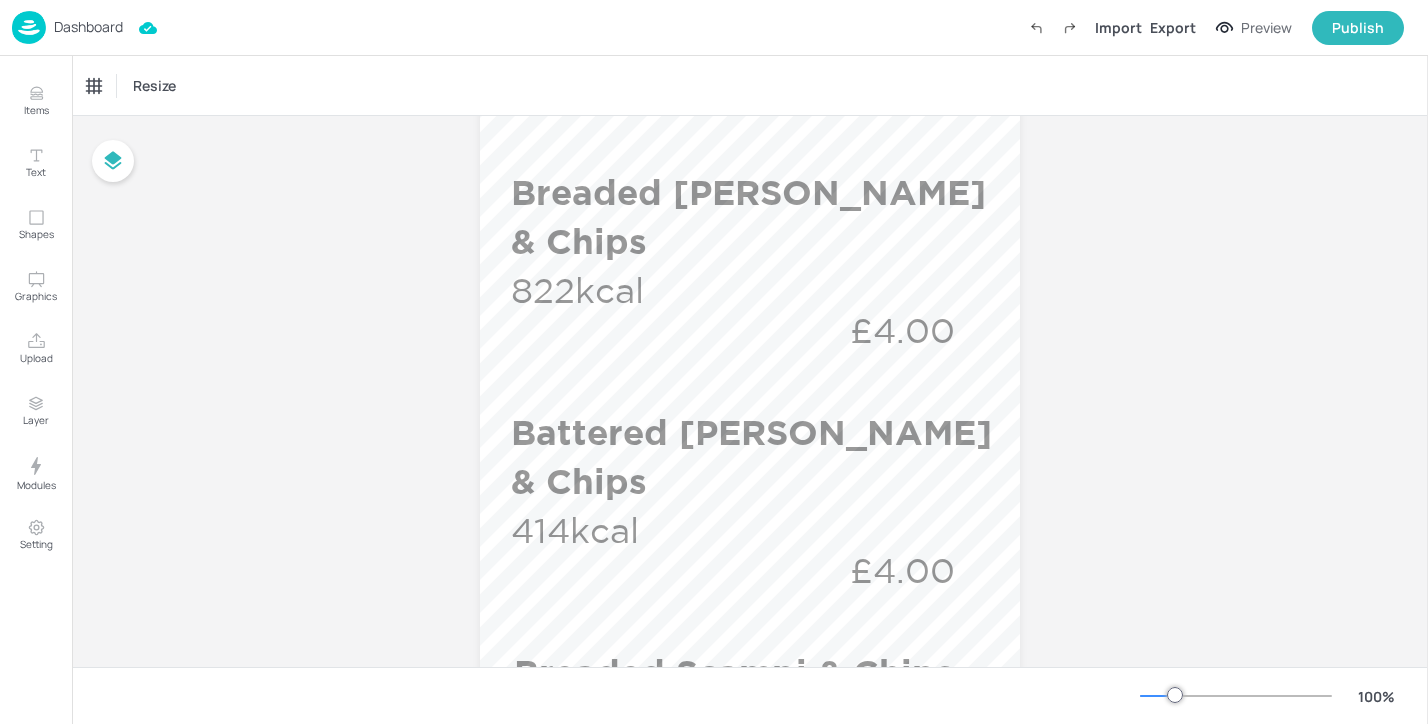 click on "Dashboard" at bounding box center (88, 27) 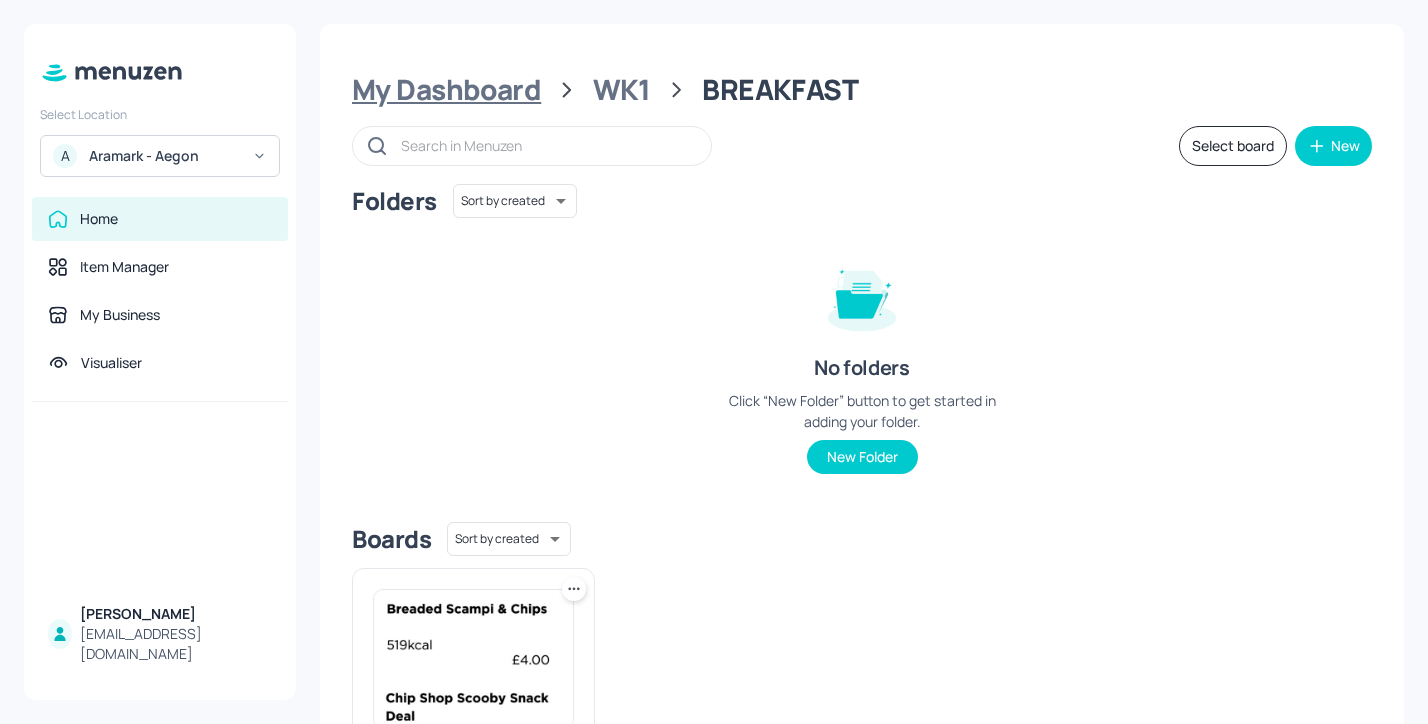 scroll, scrollTop: 239, scrollLeft: 0, axis: vertical 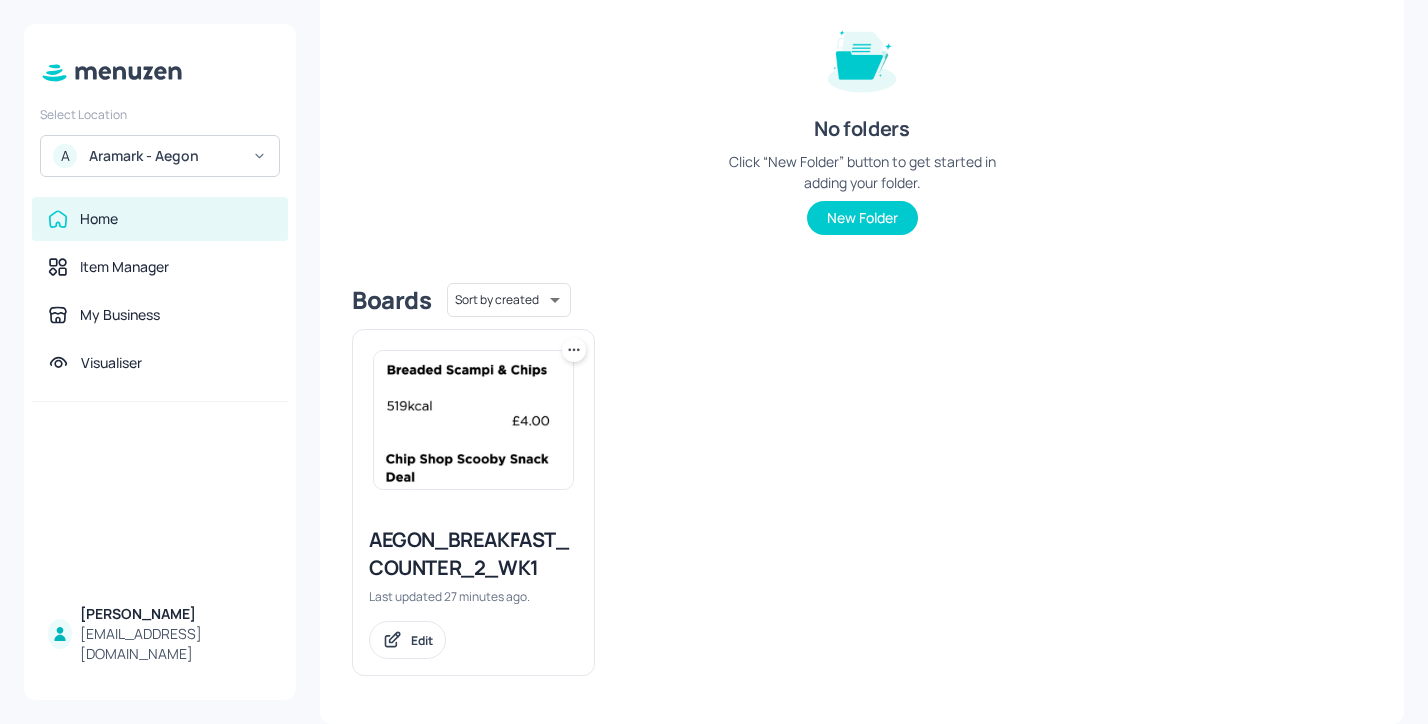 click on "AEGON_BREAKFAST_COUNTER_2_WK1" at bounding box center (473, 554) 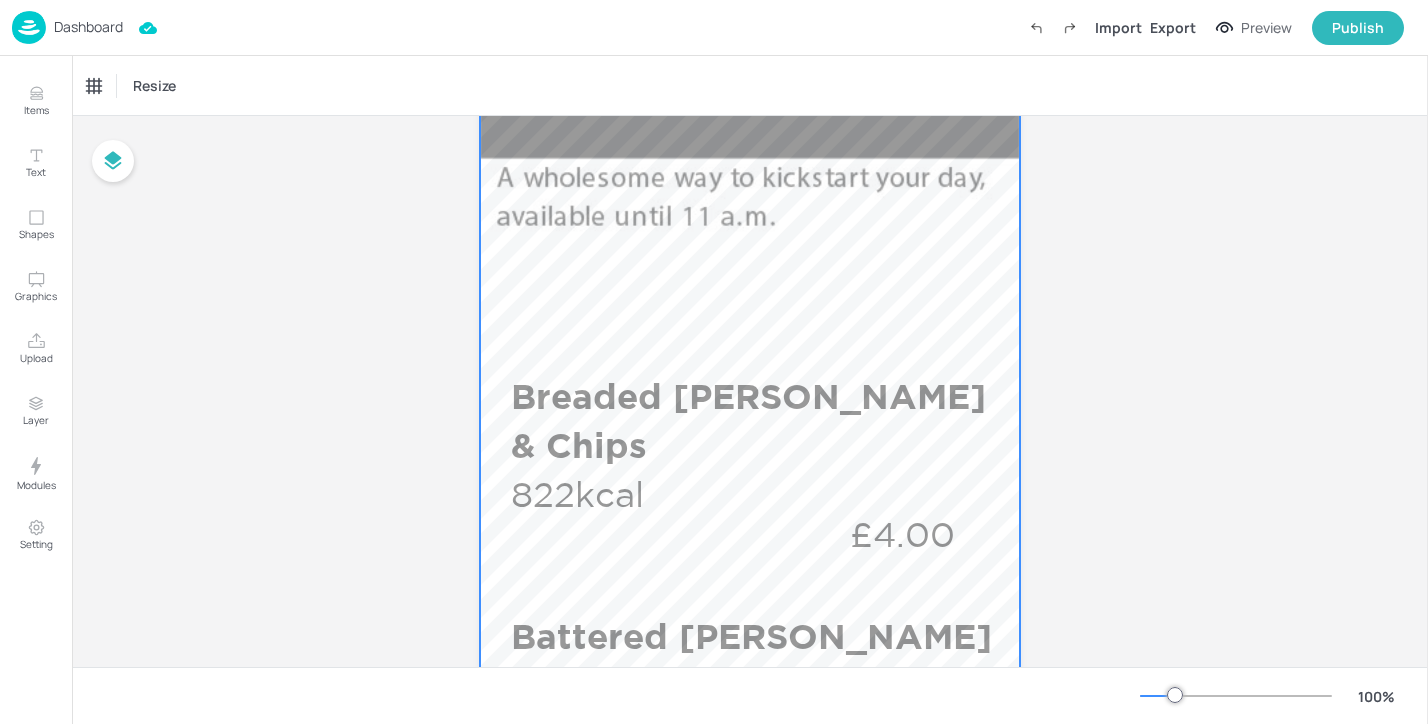 scroll, scrollTop: 407, scrollLeft: 0, axis: vertical 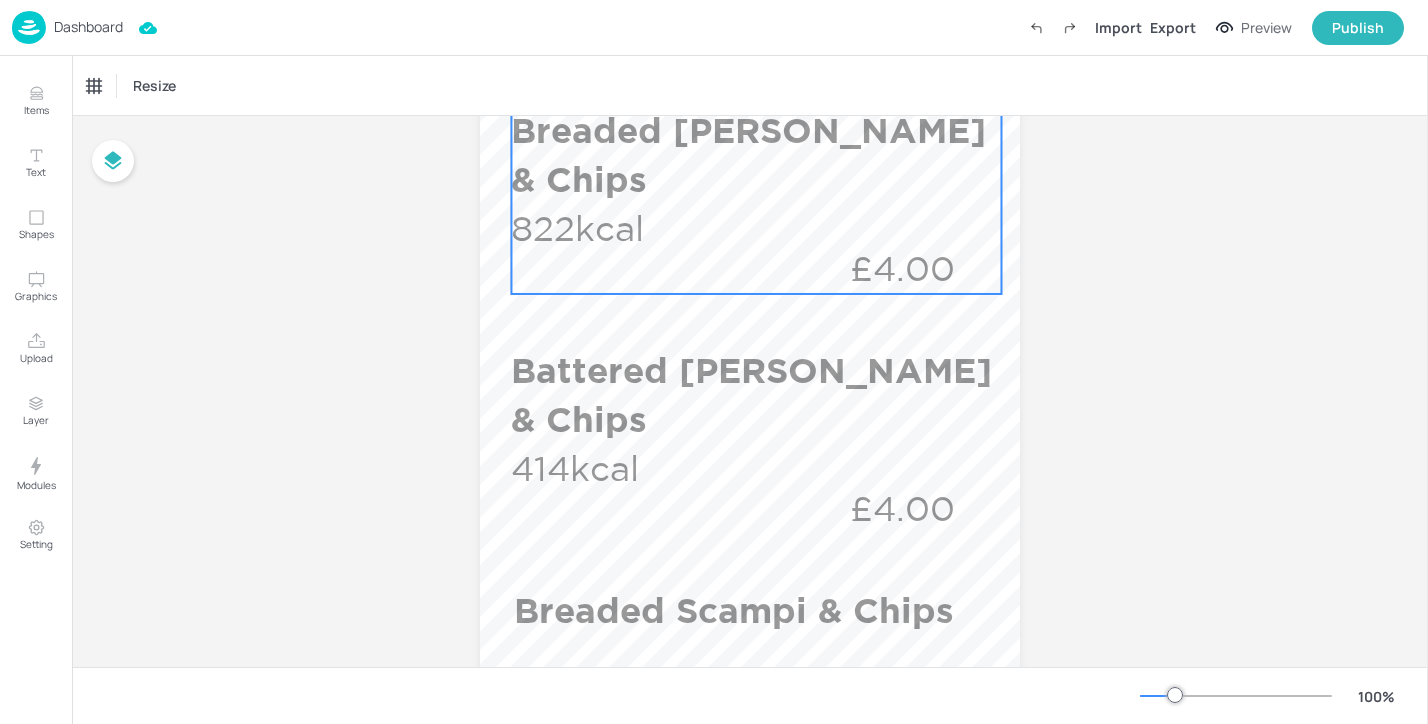 click on "Breaded [PERSON_NAME] & Chips 822kcal £4.00" at bounding box center (756, 199) 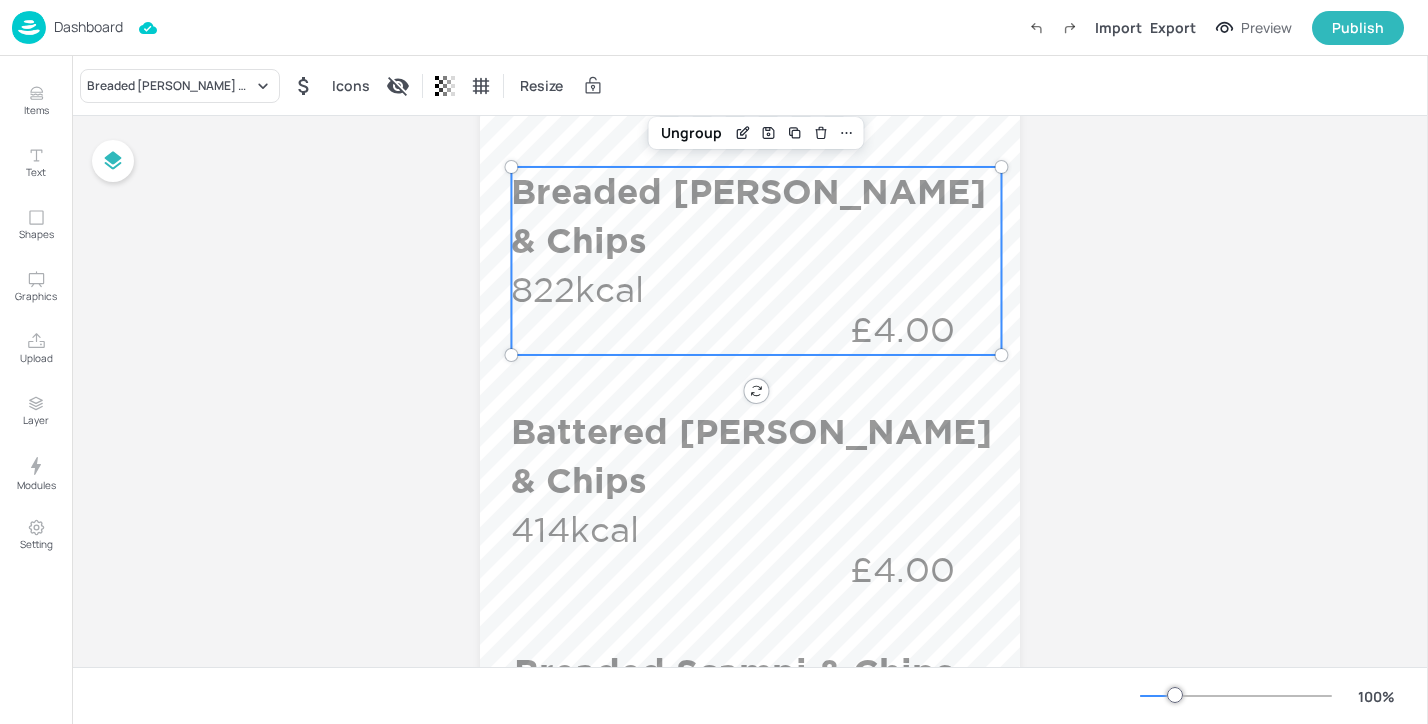 scroll, scrollTop: 454, scrollLeft: 0, axis: vertical 